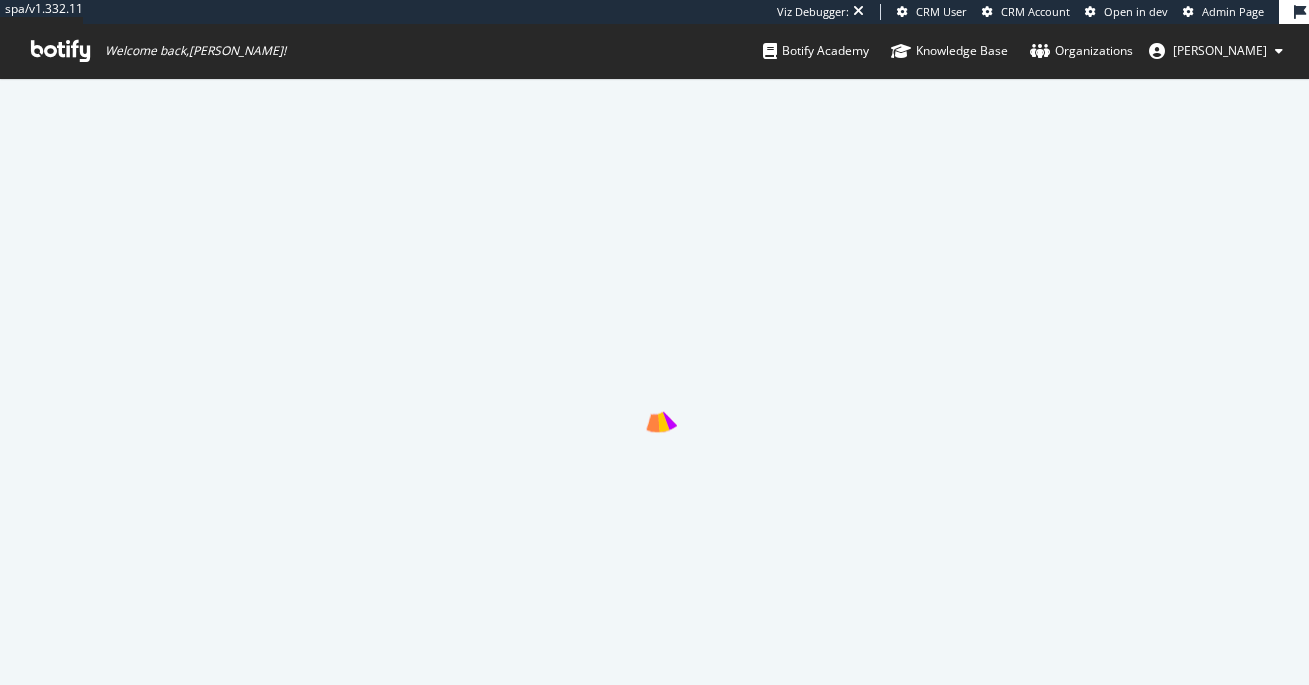 scroll, scrollTop: 0, scrollLeft: 0, axis: both 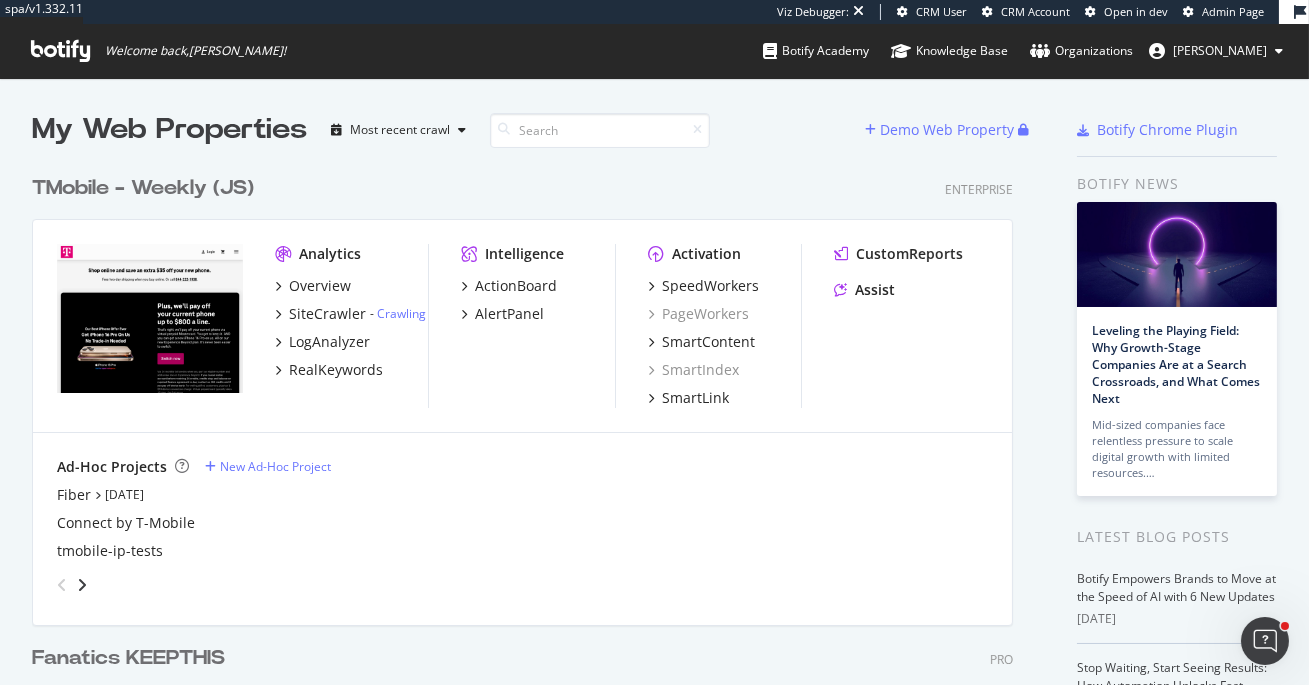 click on "TMobile - Weekly (JS) Enterprise" at bounding box center [522, 188] 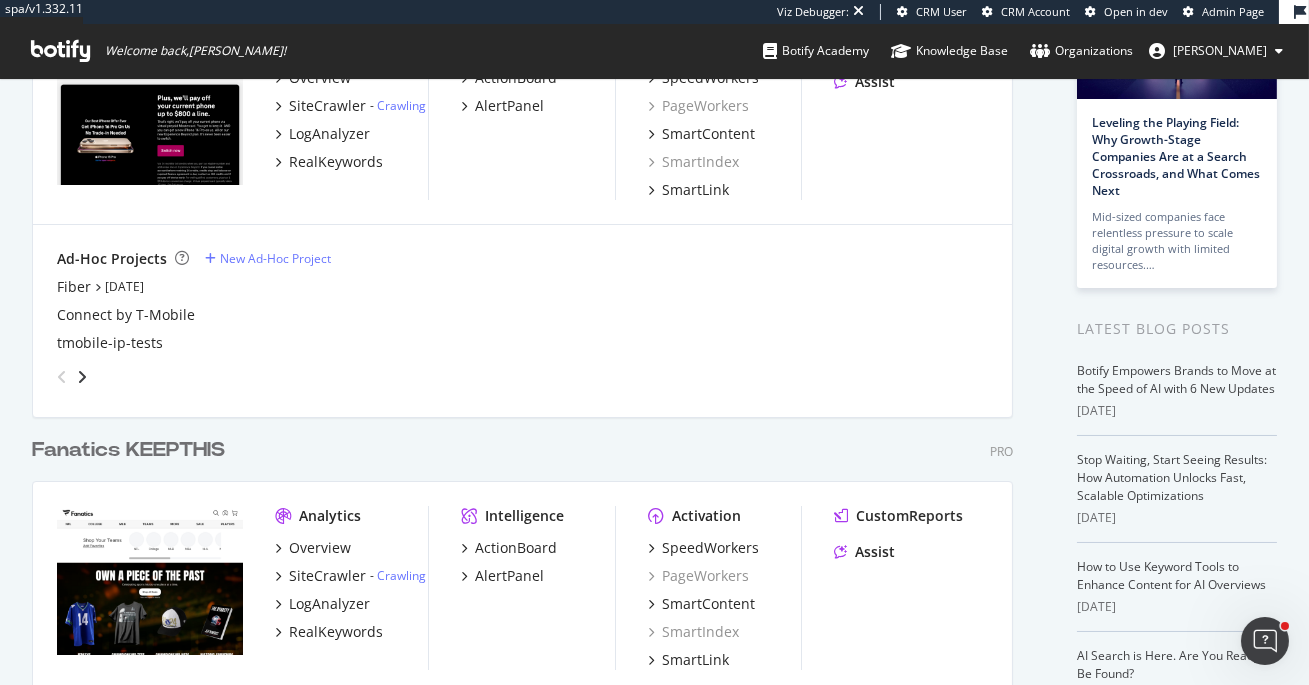 scroll, scrollTop: 517, scrollLeft: 0, axis: vertical 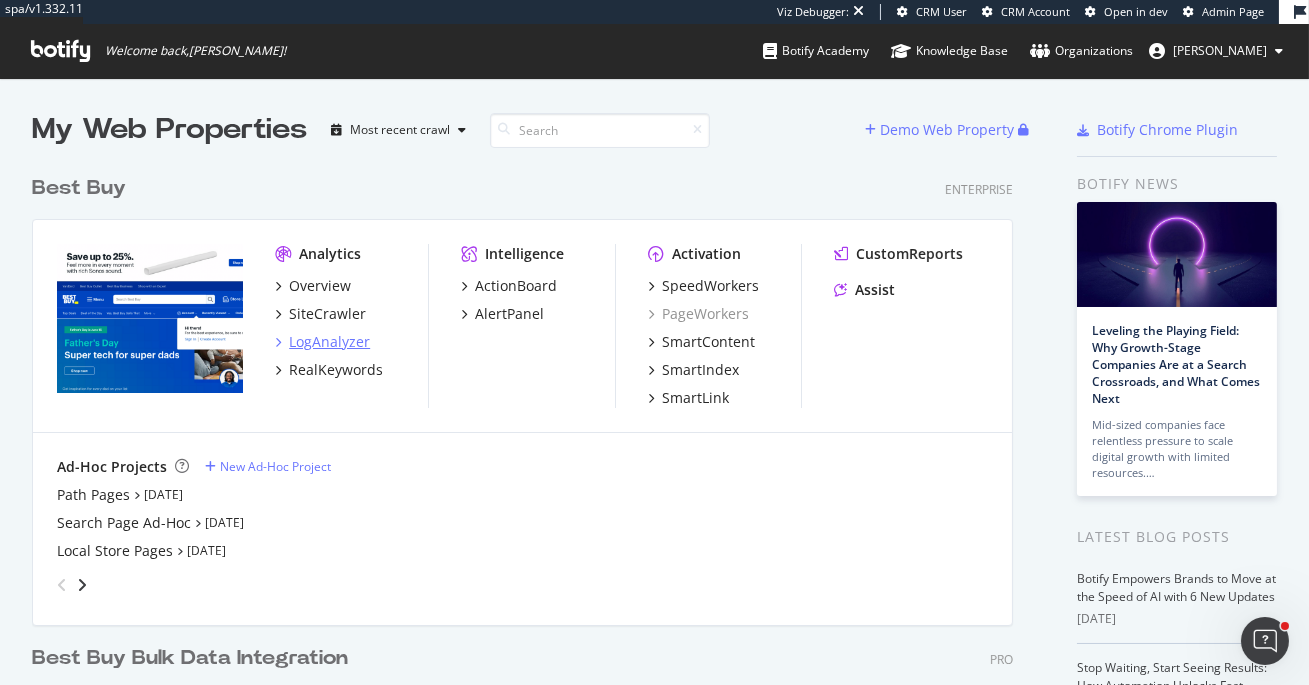 click on "LogAnalyzer" at bounding box center (329, 342) 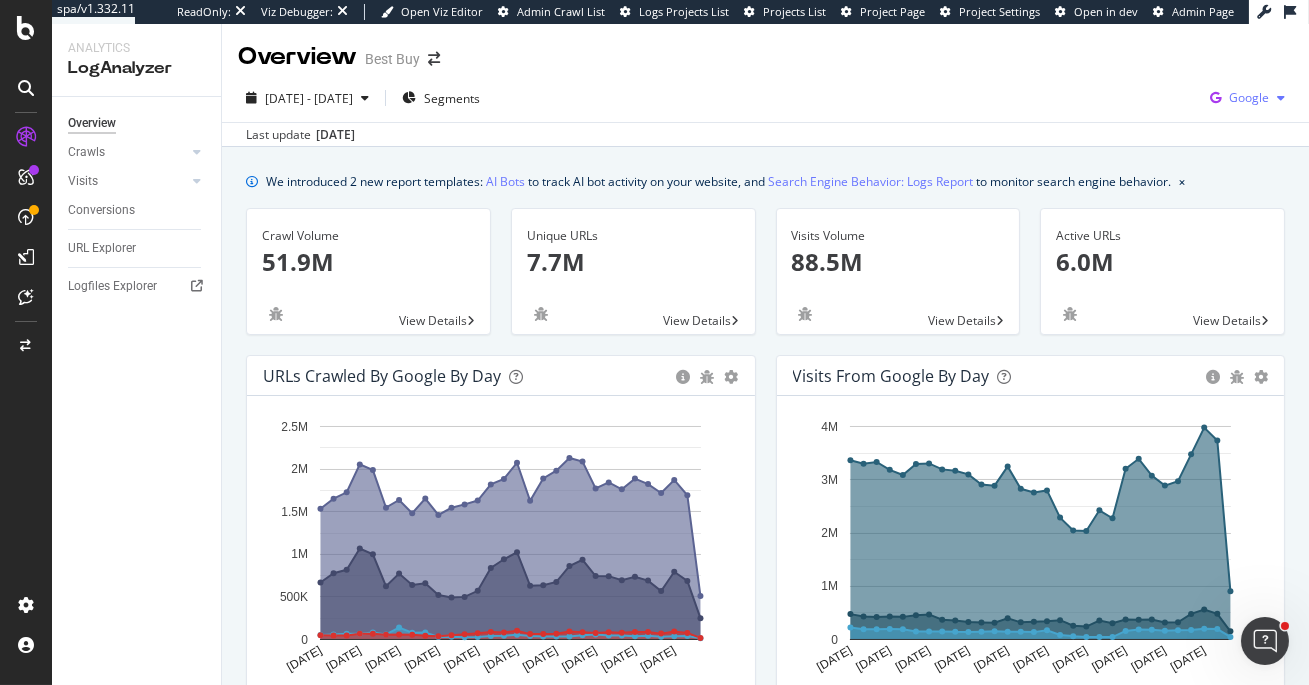 click on "Google" at bounding box center [1247, 98] 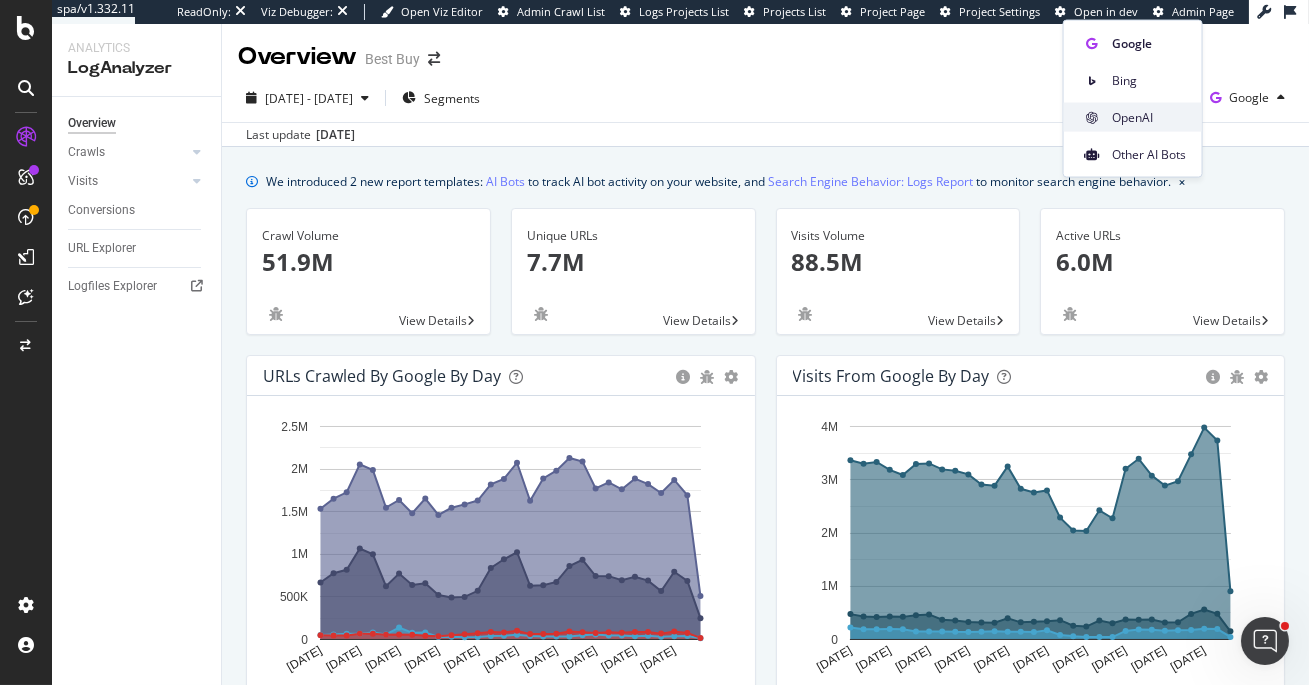 click on "OpenAI" at bounding box center (1149, 117) 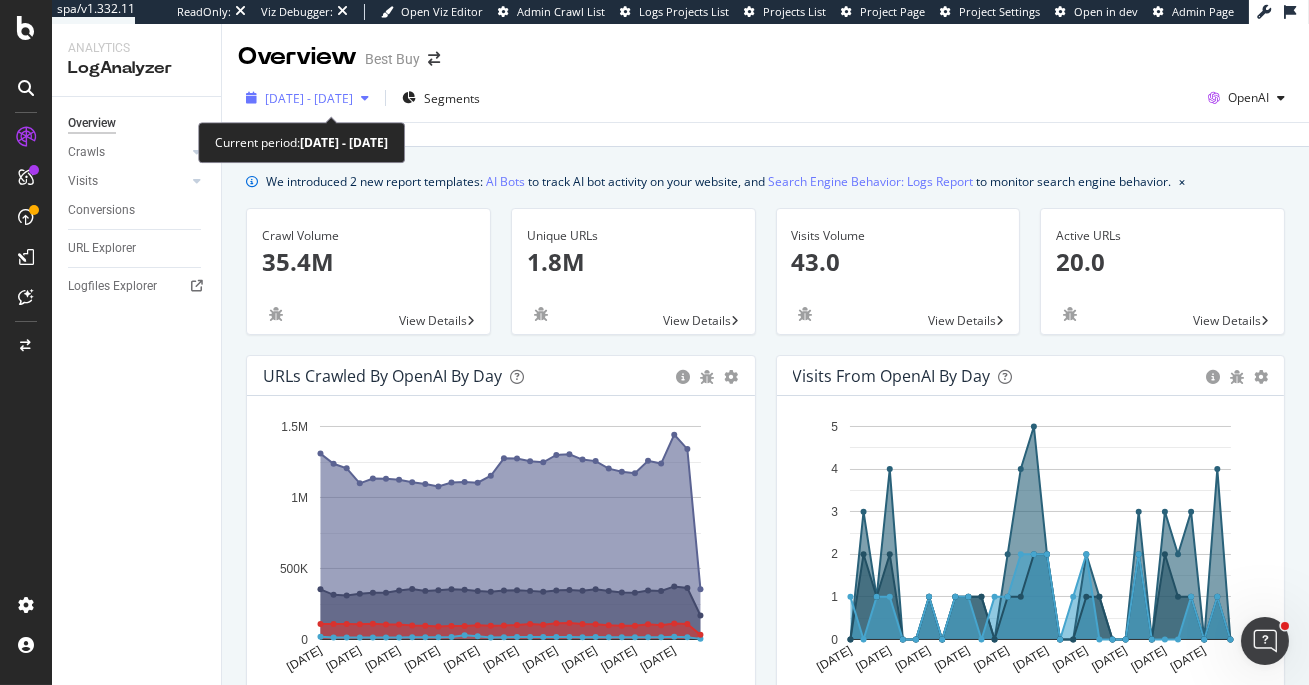 click on "[DATE] - [DATE]" at bounding box center (309, 98) 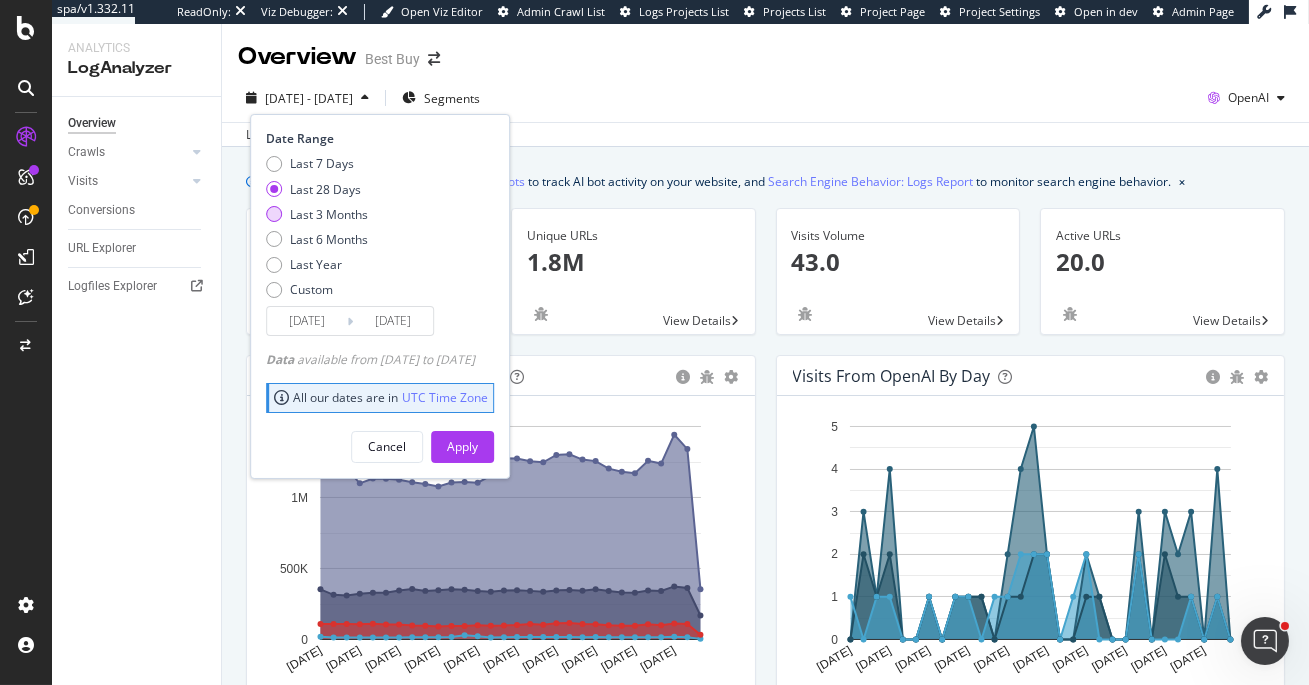 click on "Last 3 Months" at bounding box center (329, 214) 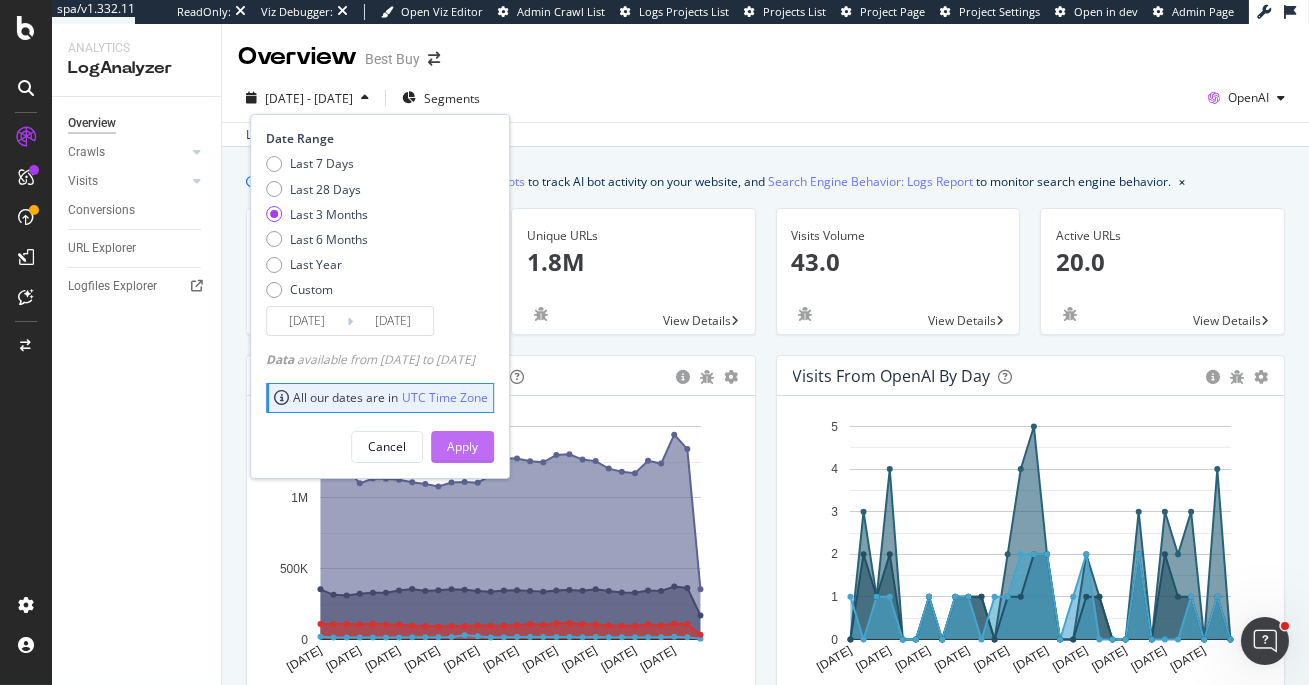 click on "Apply" at bounding box center [462, 447] 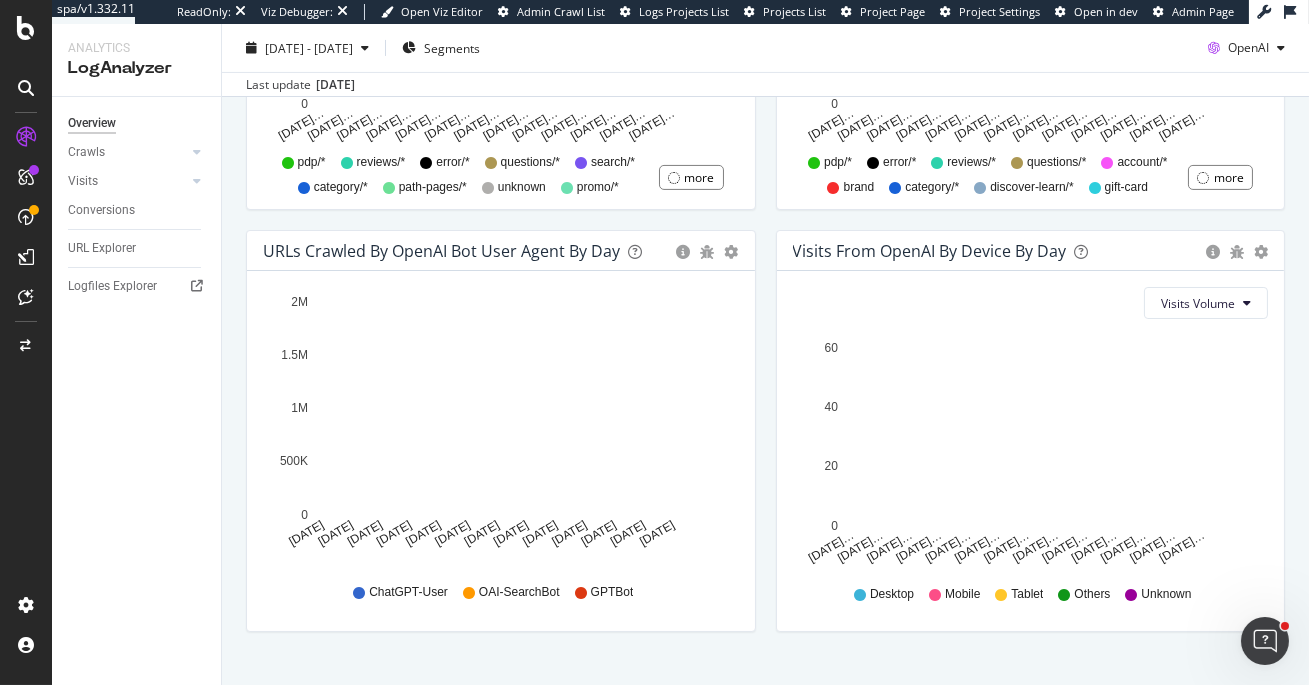 scroll, scrollTop: 1005, scrollLeft: 0, axis: vertical 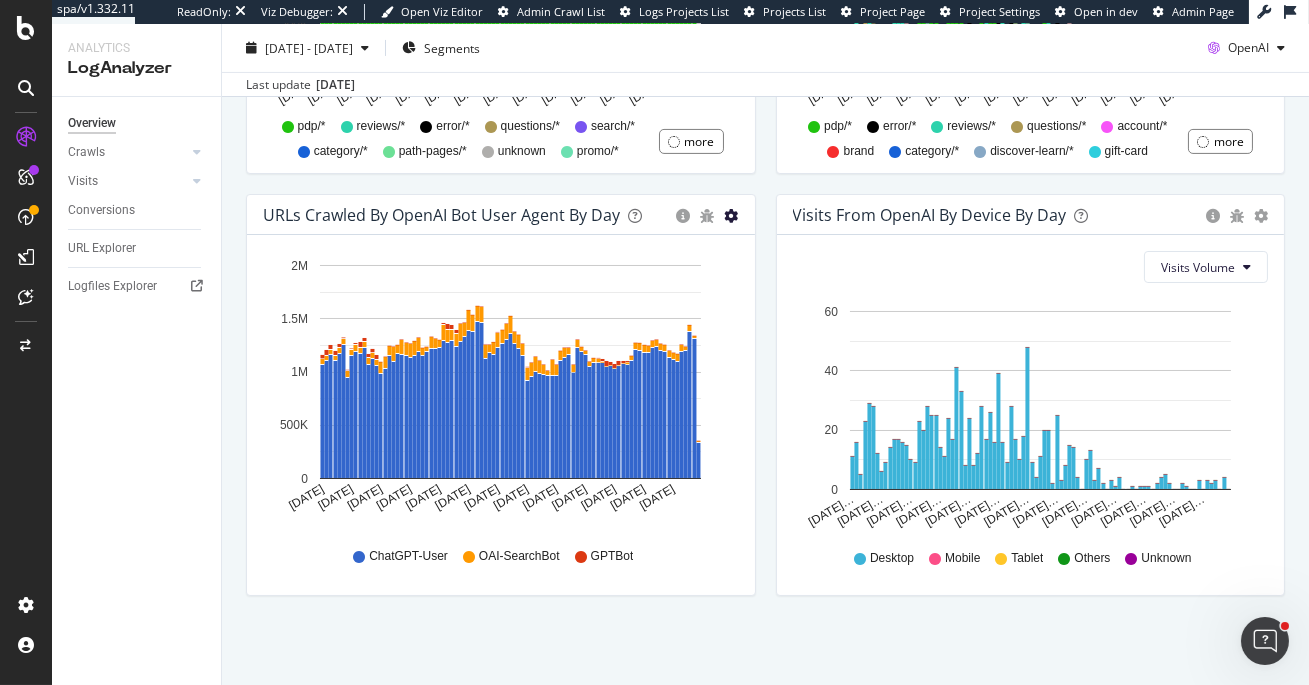 click at bounding box center (732, -628) 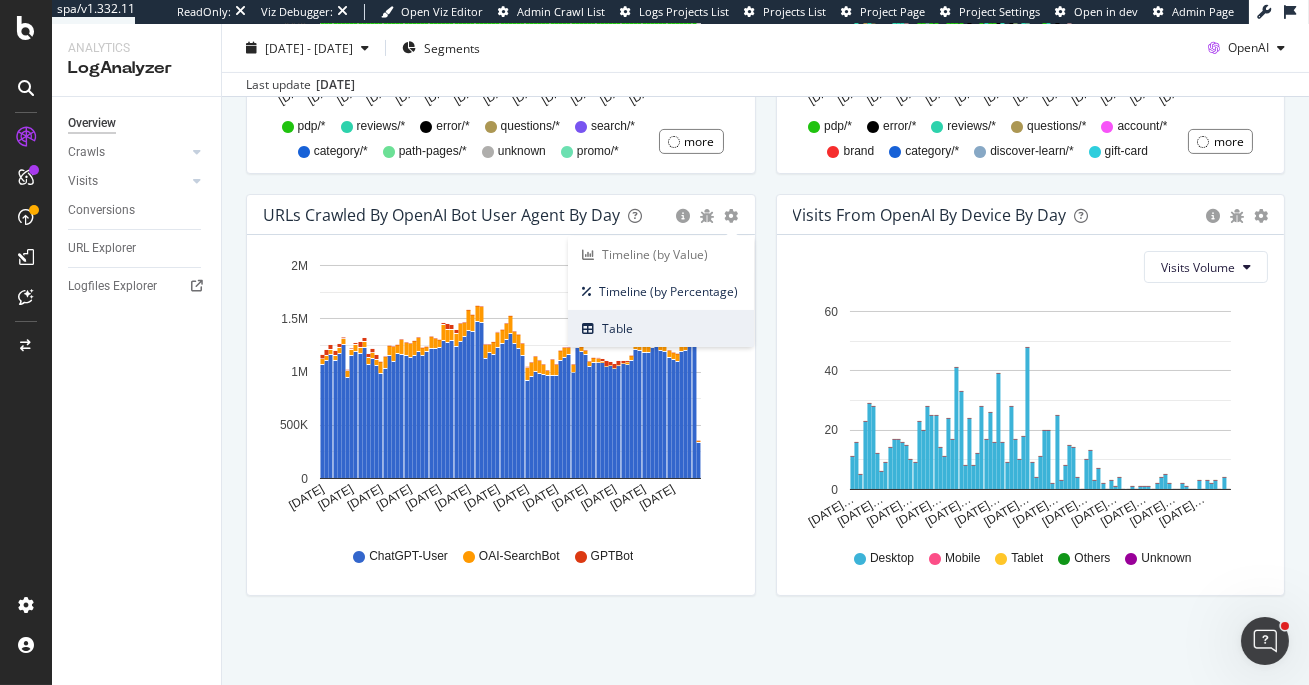 click on "Table" at bounding box center (661, 328) 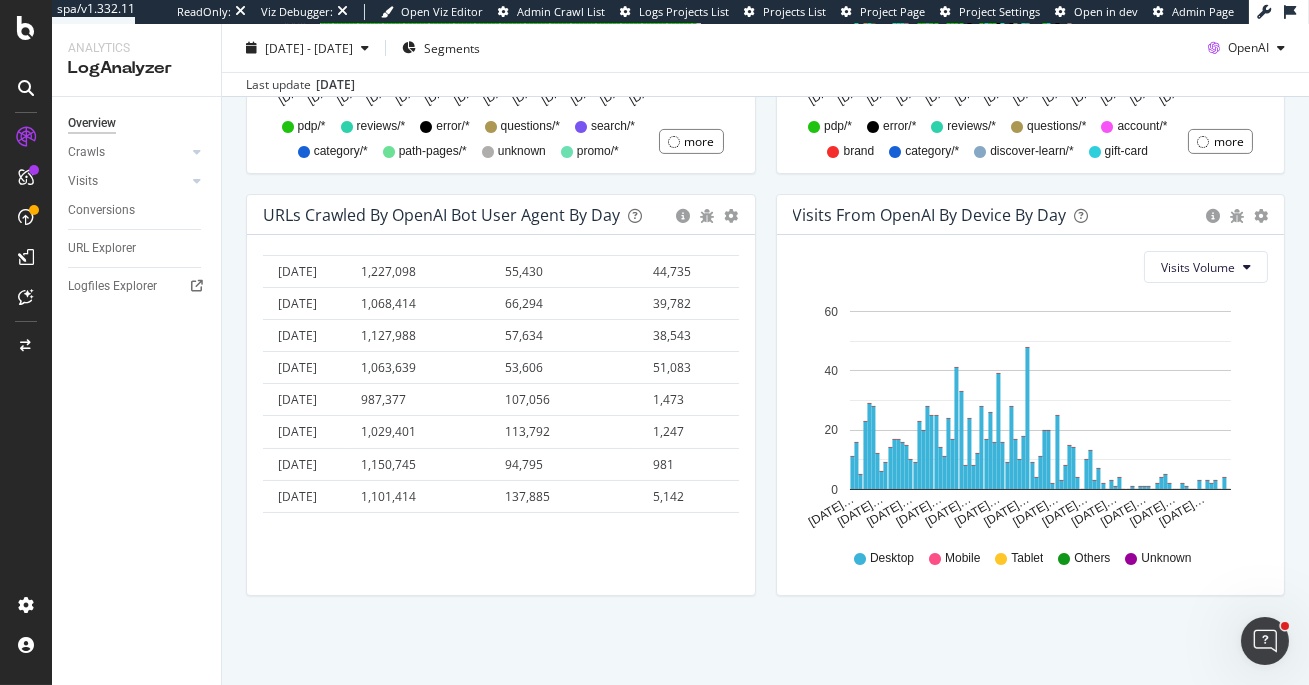 scroll, scrollTop: 0, scrollLeft: 0, axis: both 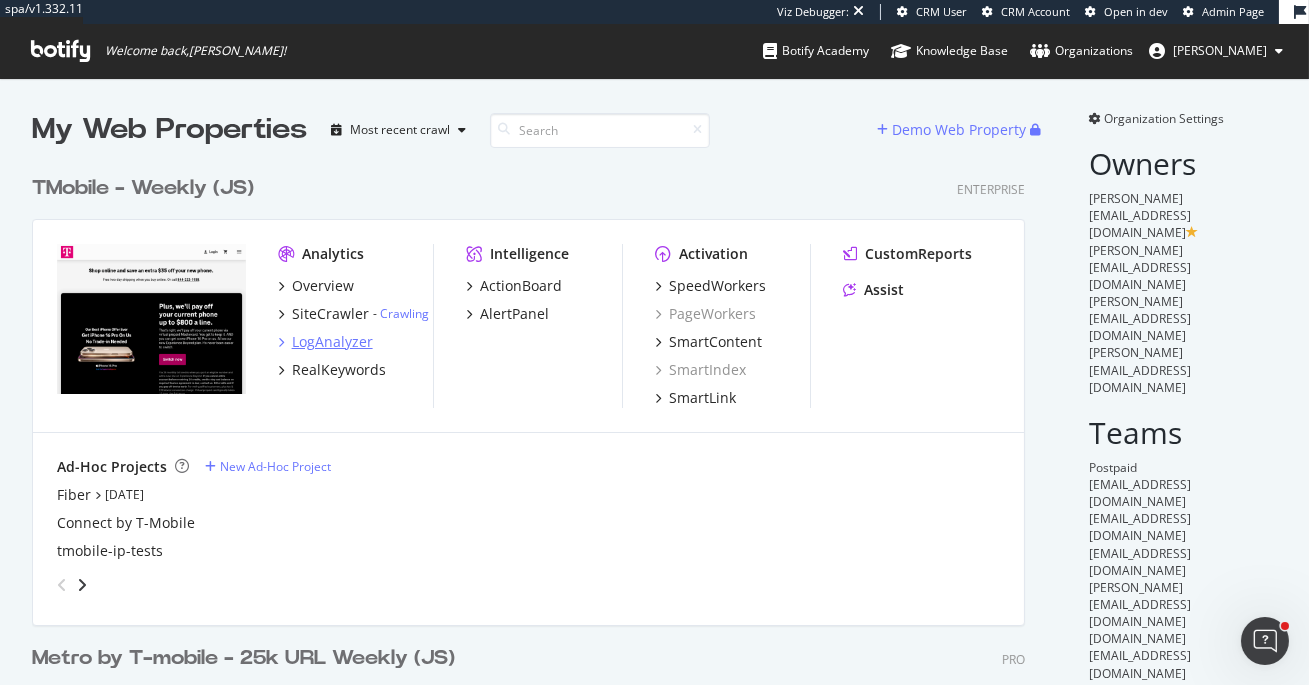 click on "LogAnalyzer" at bounding box center (332, 342) 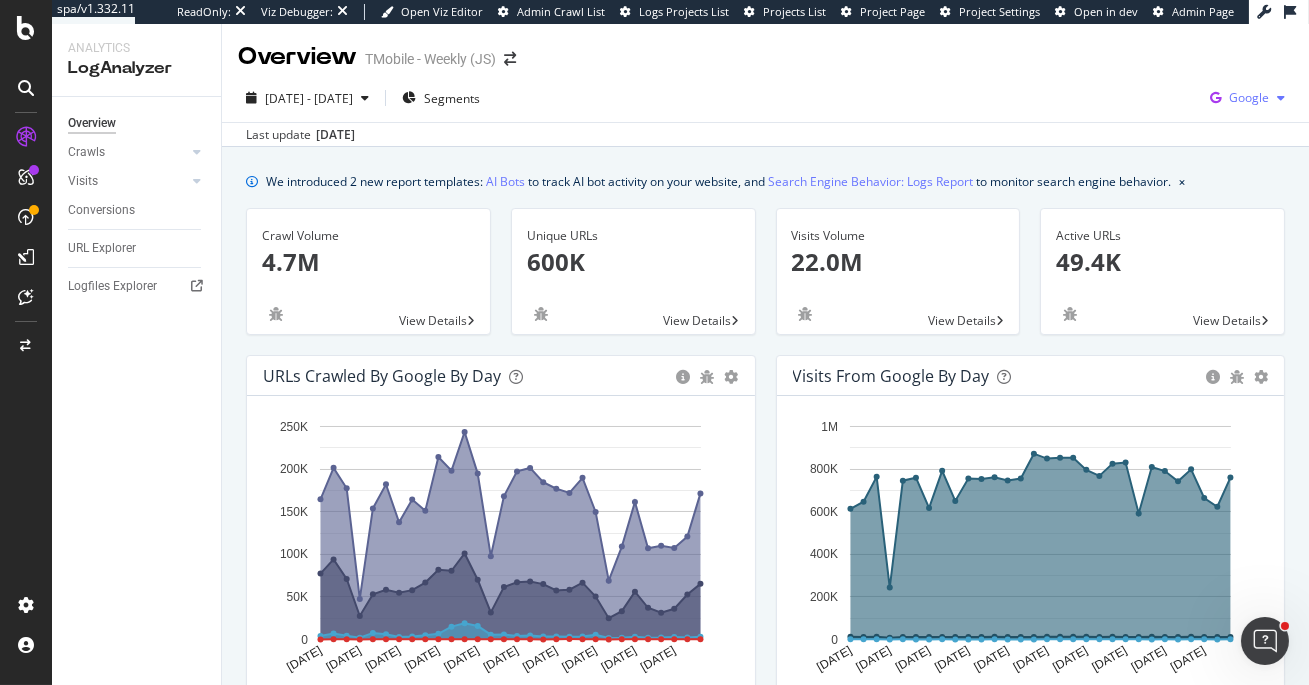 click on "Google" at bounding box center [1249, 97] 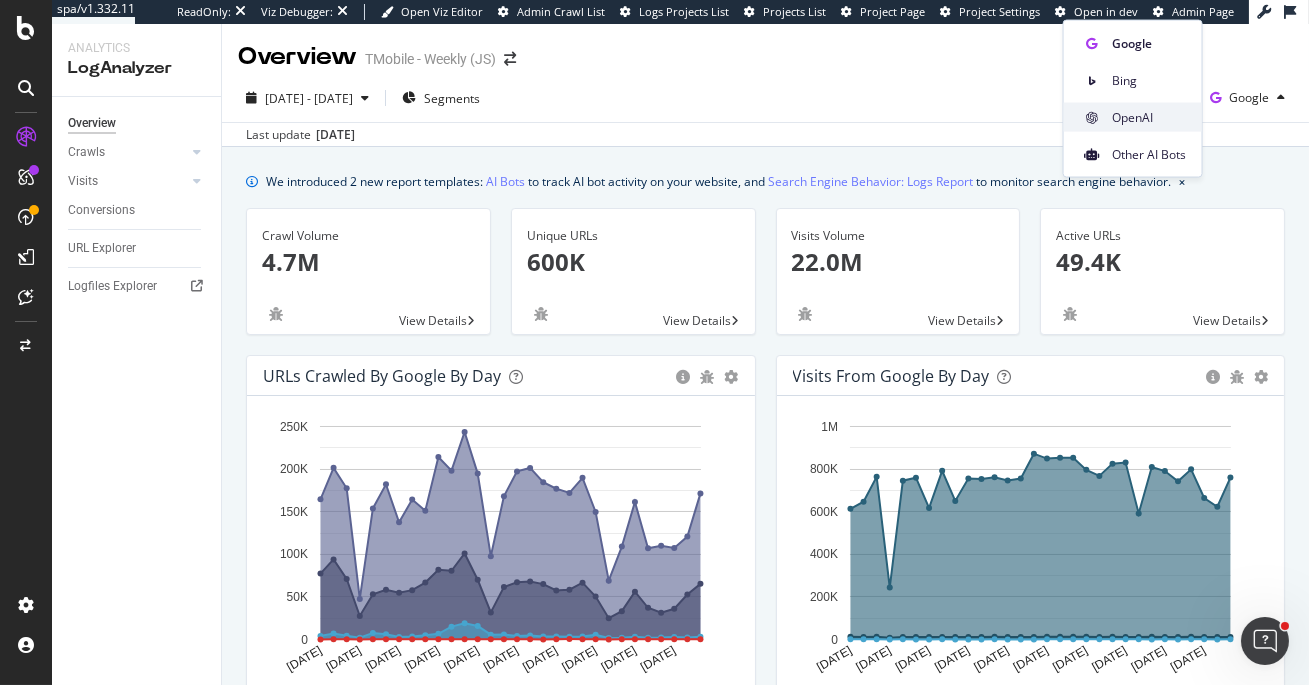 click on "OpenAI" at bounding box center (1149, 117) 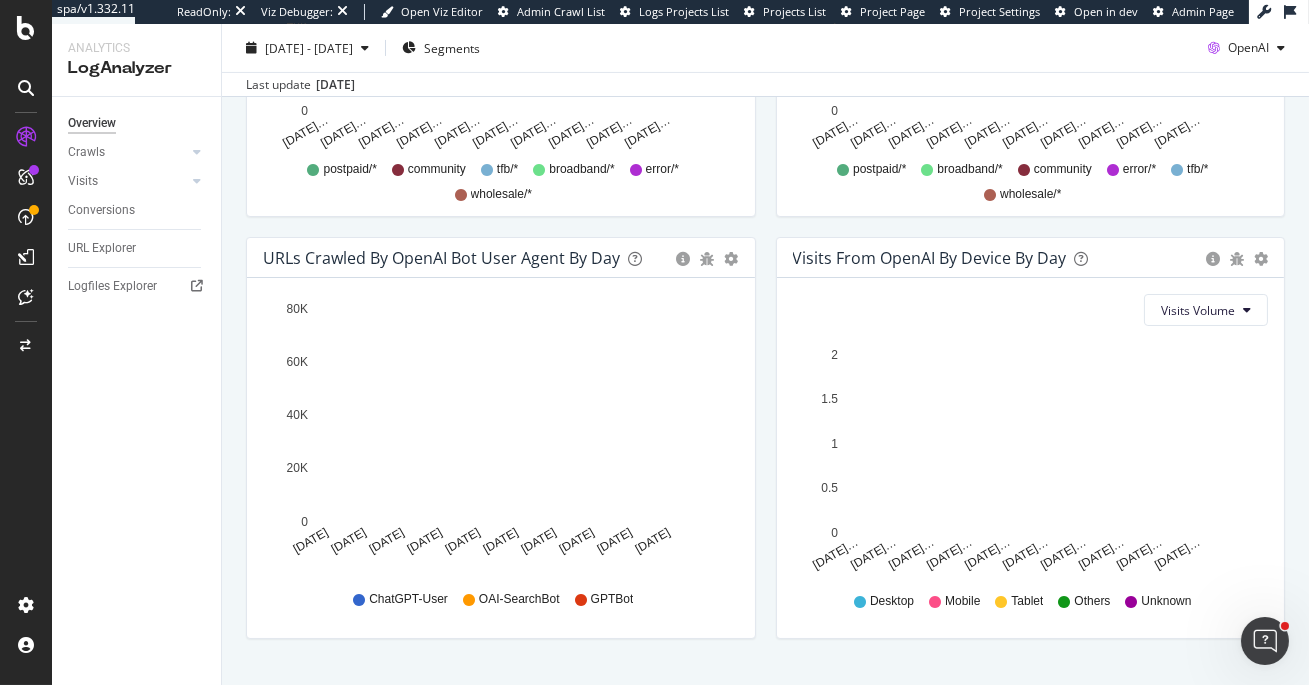 scroll, scrollTop: 1000, scrollLeft: 0, axis: vertical 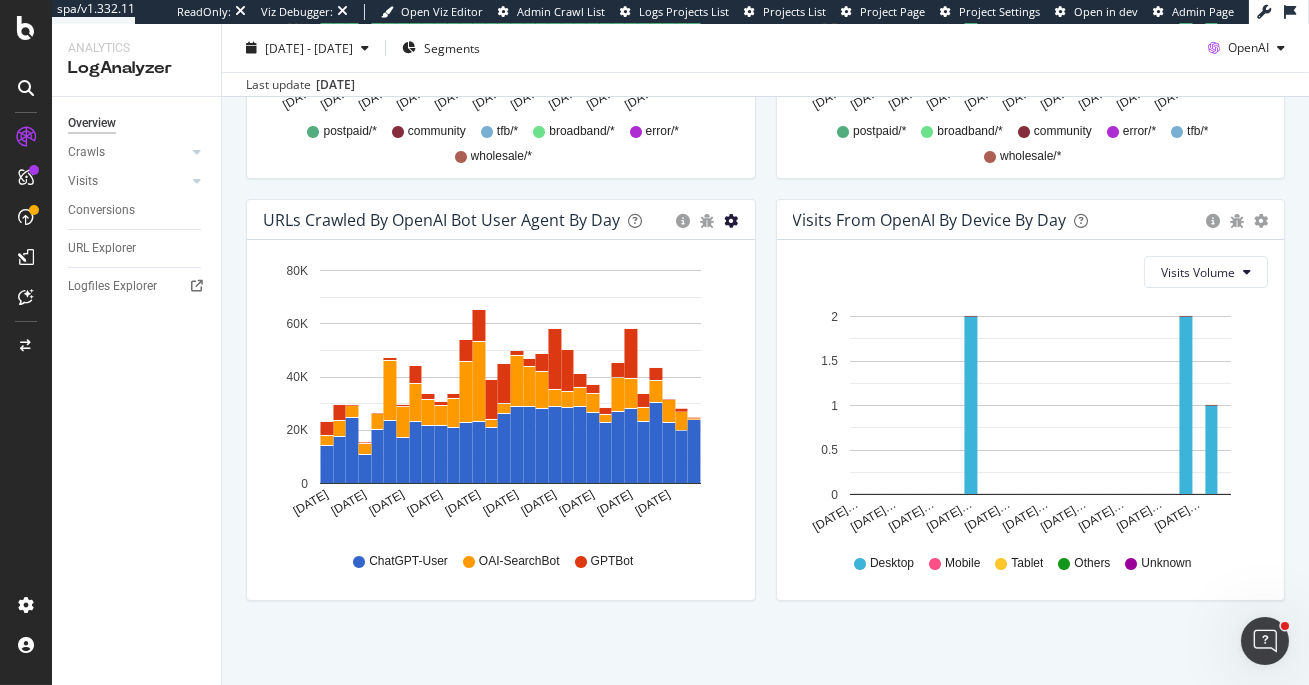 click at bounding box center (732, -623) 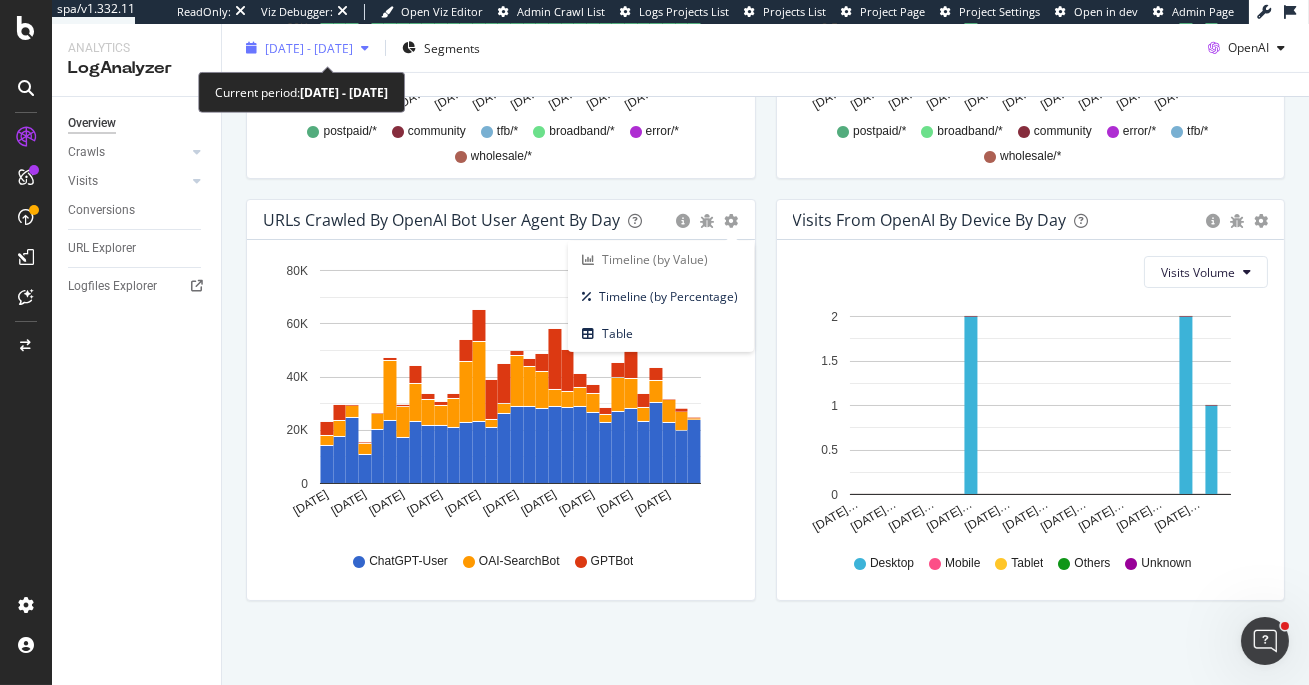 click on "[DATE] - [DATE]" at bounding box center [309, 47] 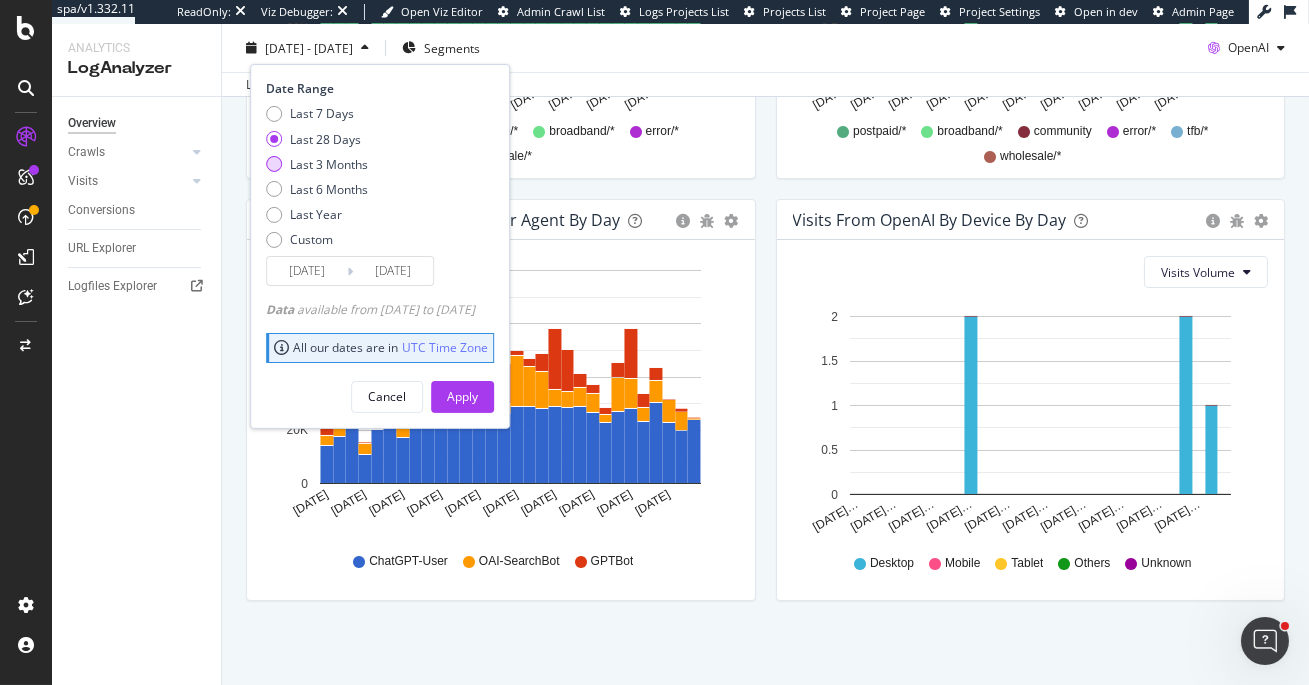 click on "Last 3 Months" at bounding box center [329, 163] 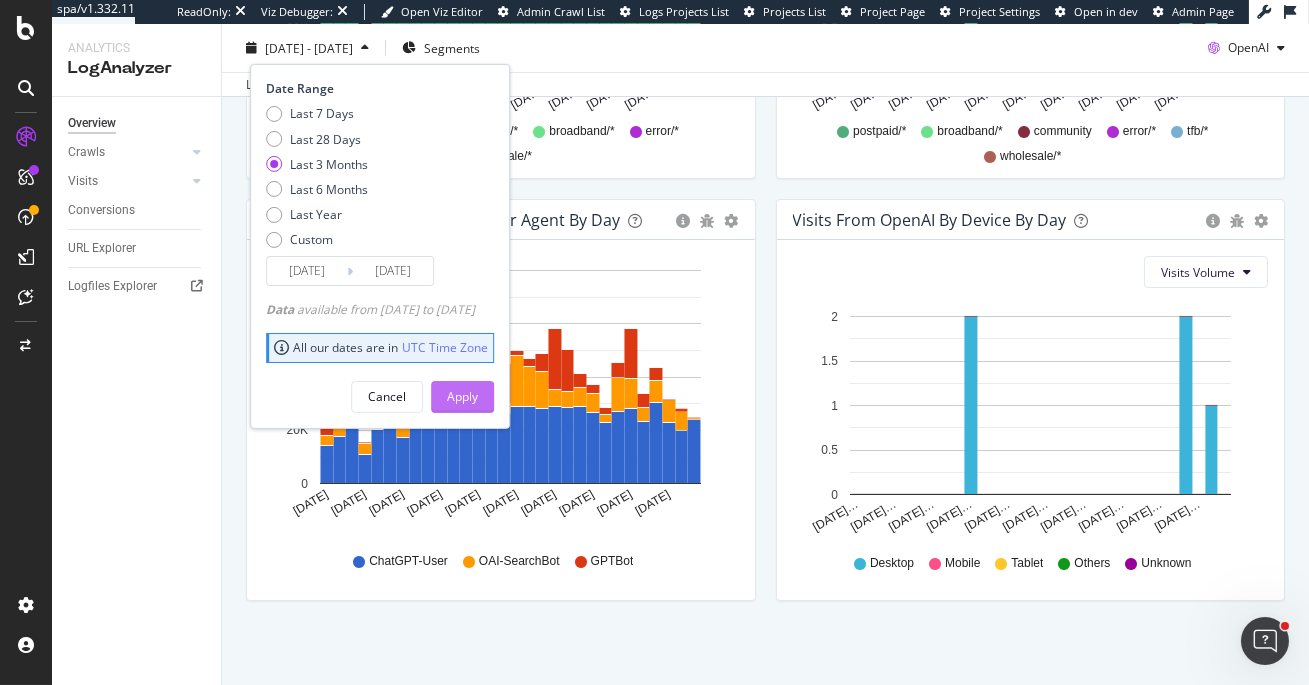 click on "Apply" at bounding box center [462, 396] 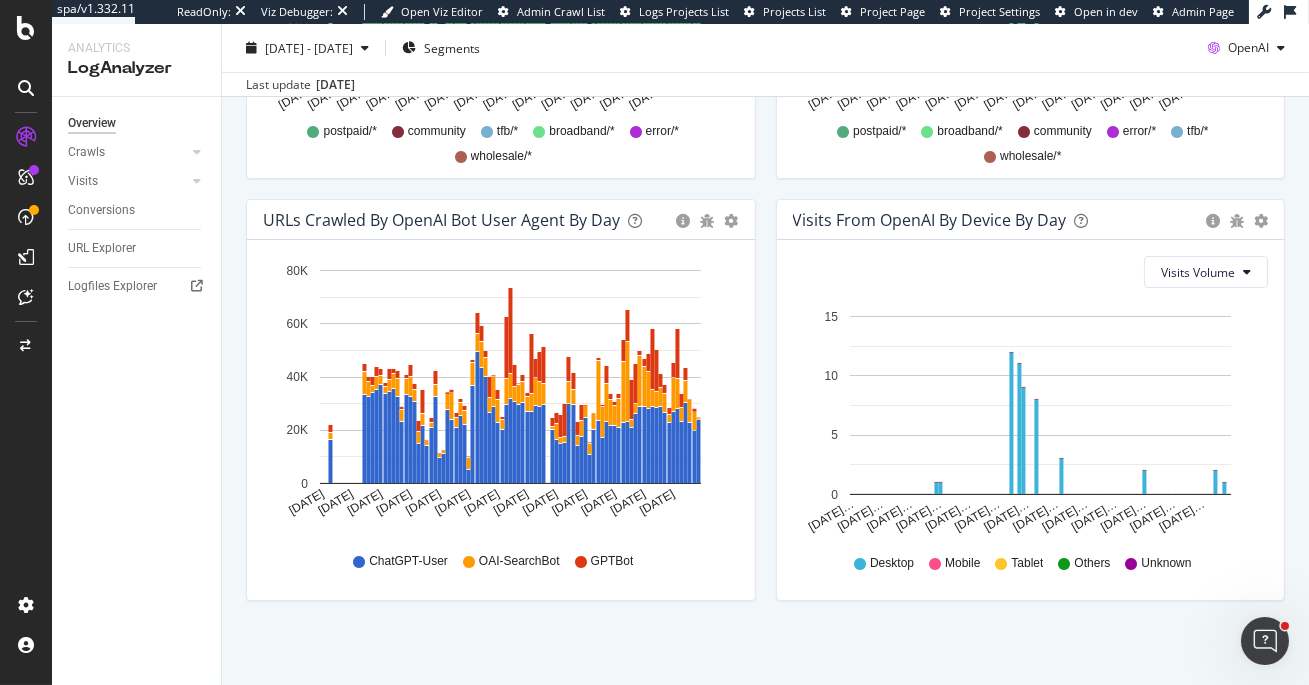 scroll, scrollTop: 1005, scrollLeft: 0, axis: vertical 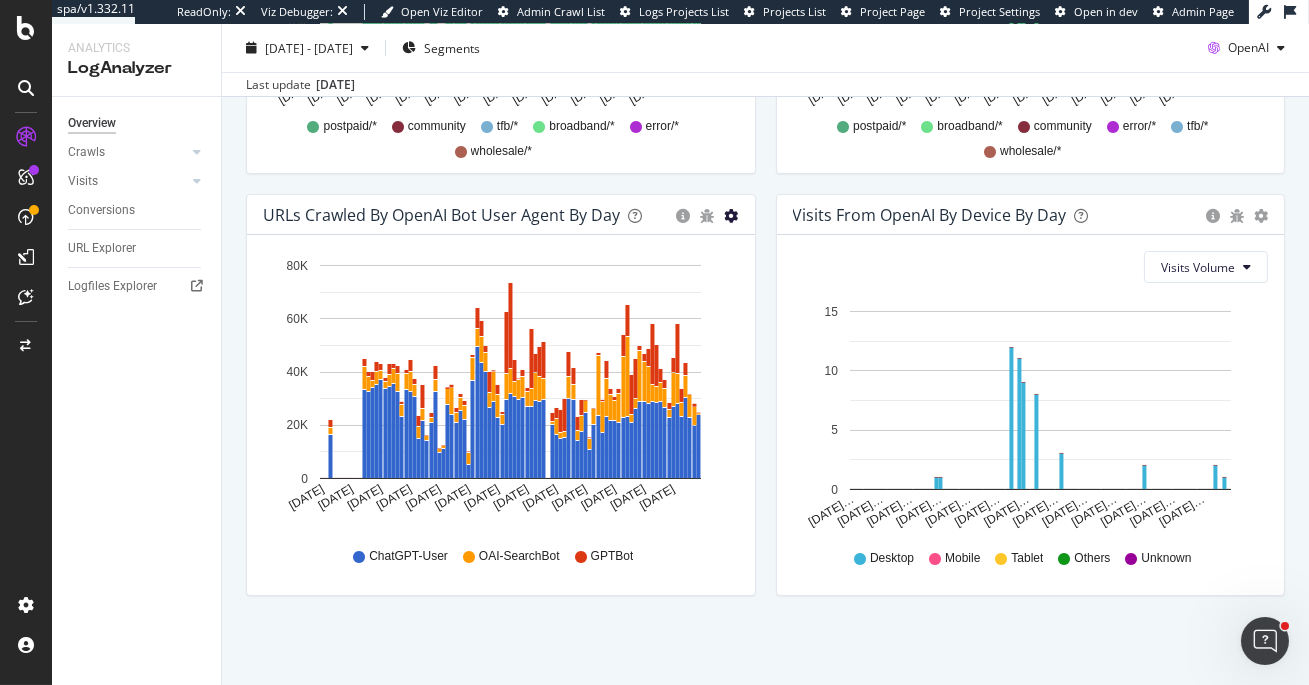 click at bounding box center [732, -628] 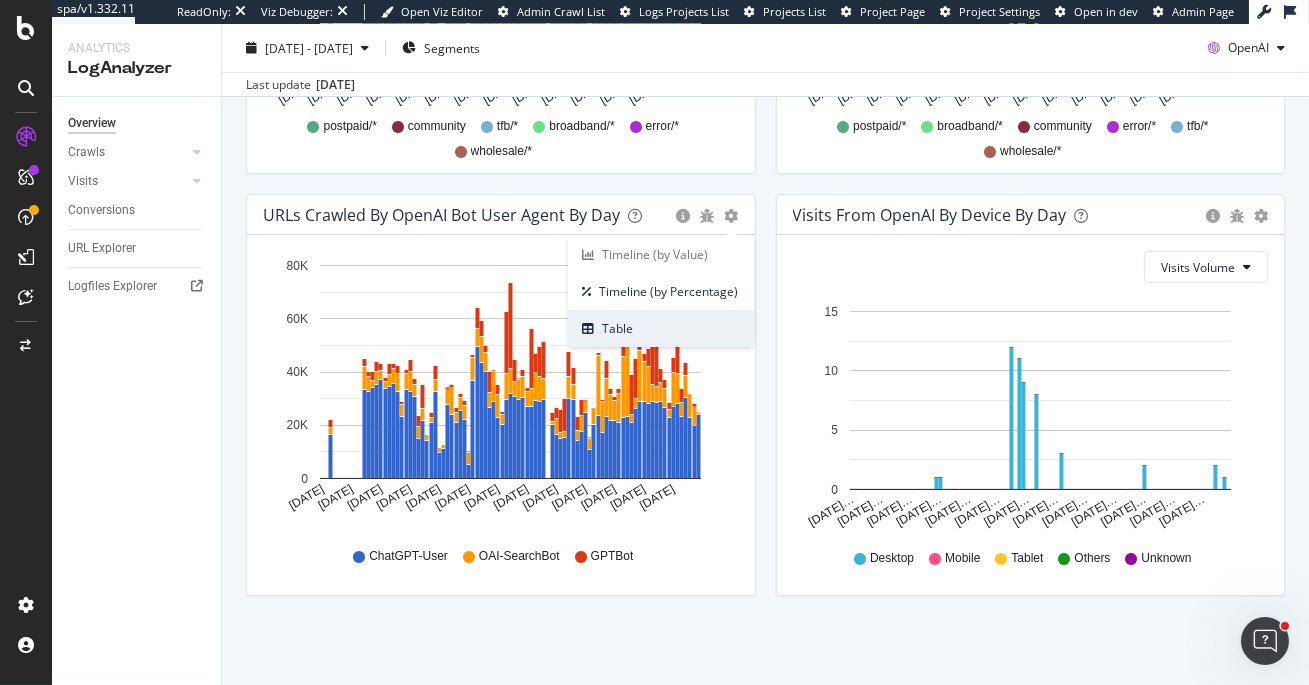 click on "Table" at bounding box center (661, 328) 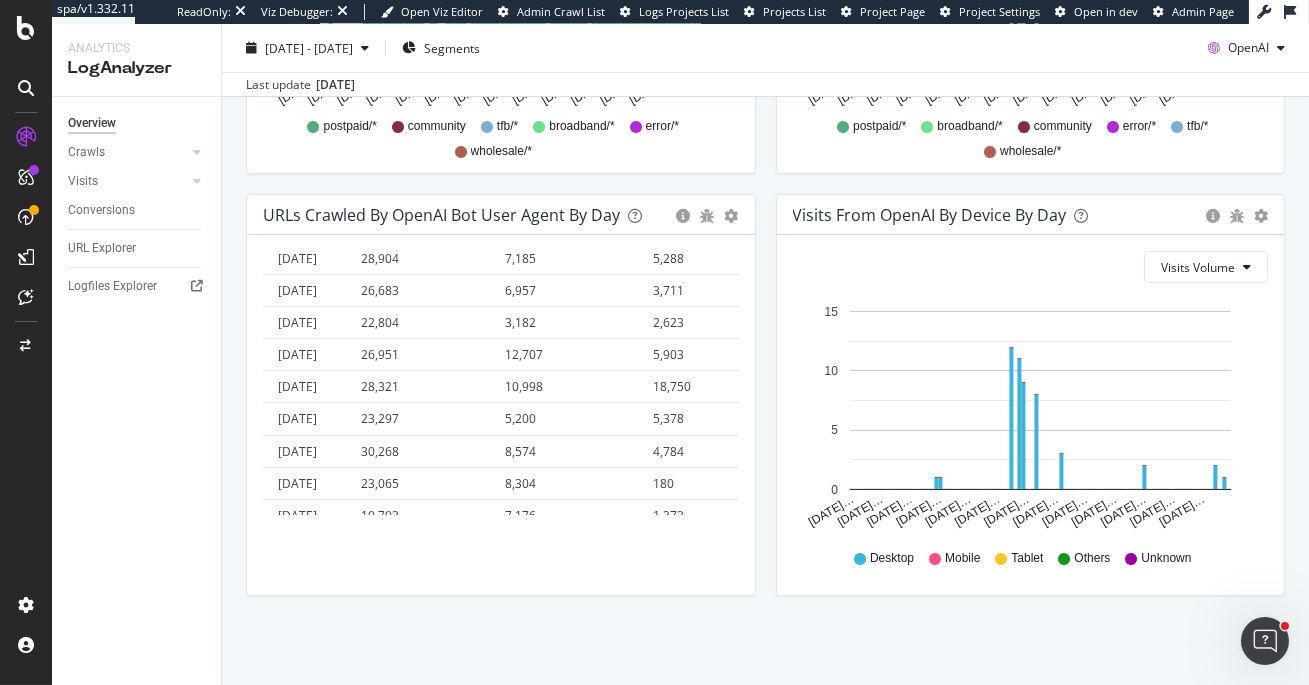 scroll, scrollTop: 2699, scrollLeft: 0, axis: vertical 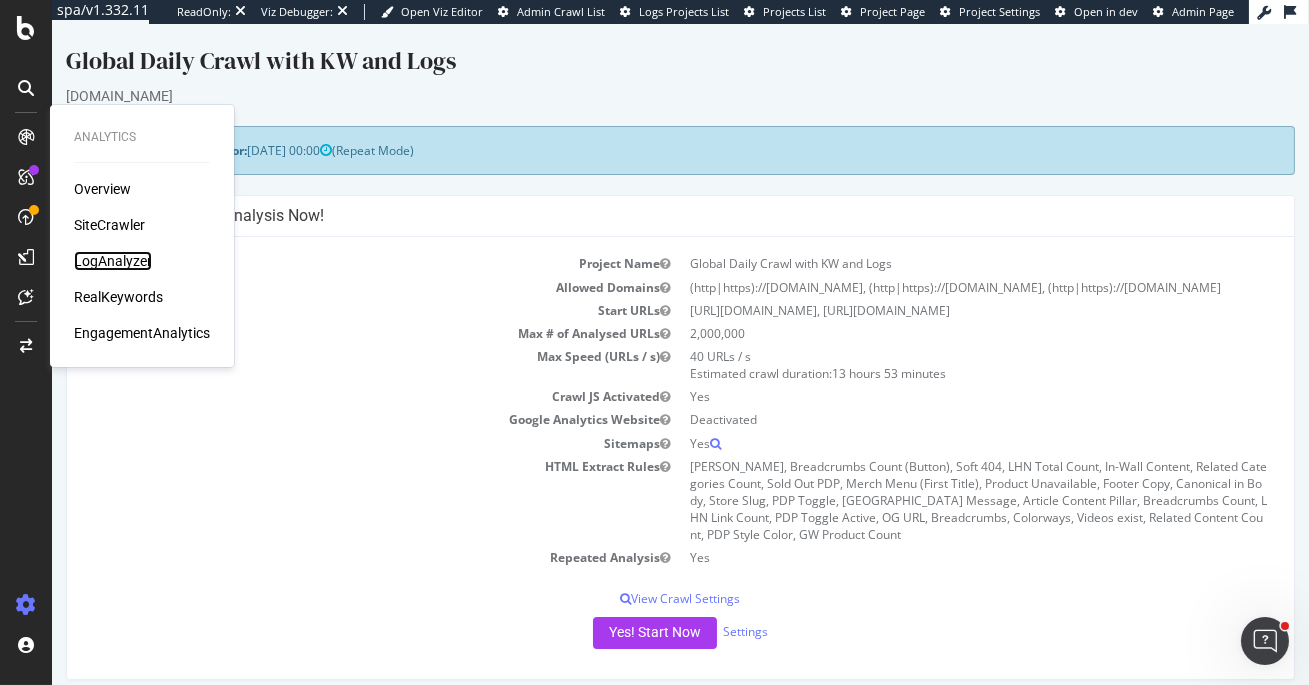 click on "LogAnalyzer" at bounding box center (113, 261) 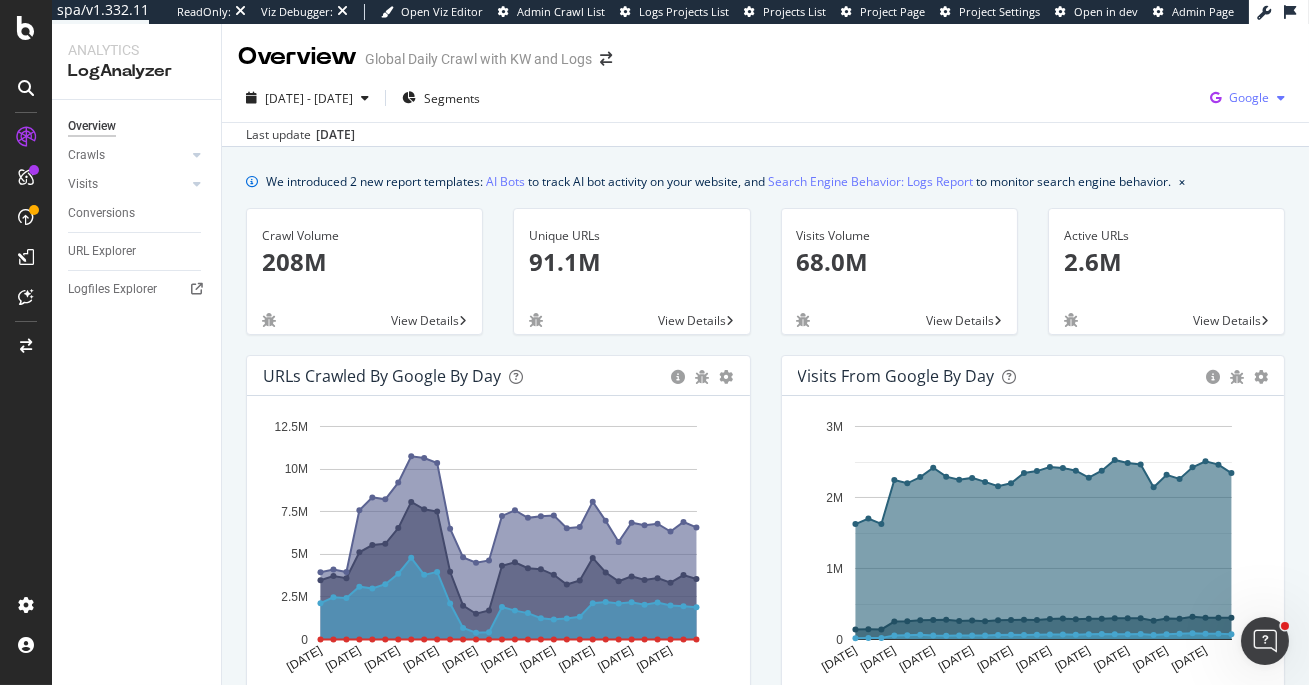 click on "Google" at bounding box center (1249, 97) 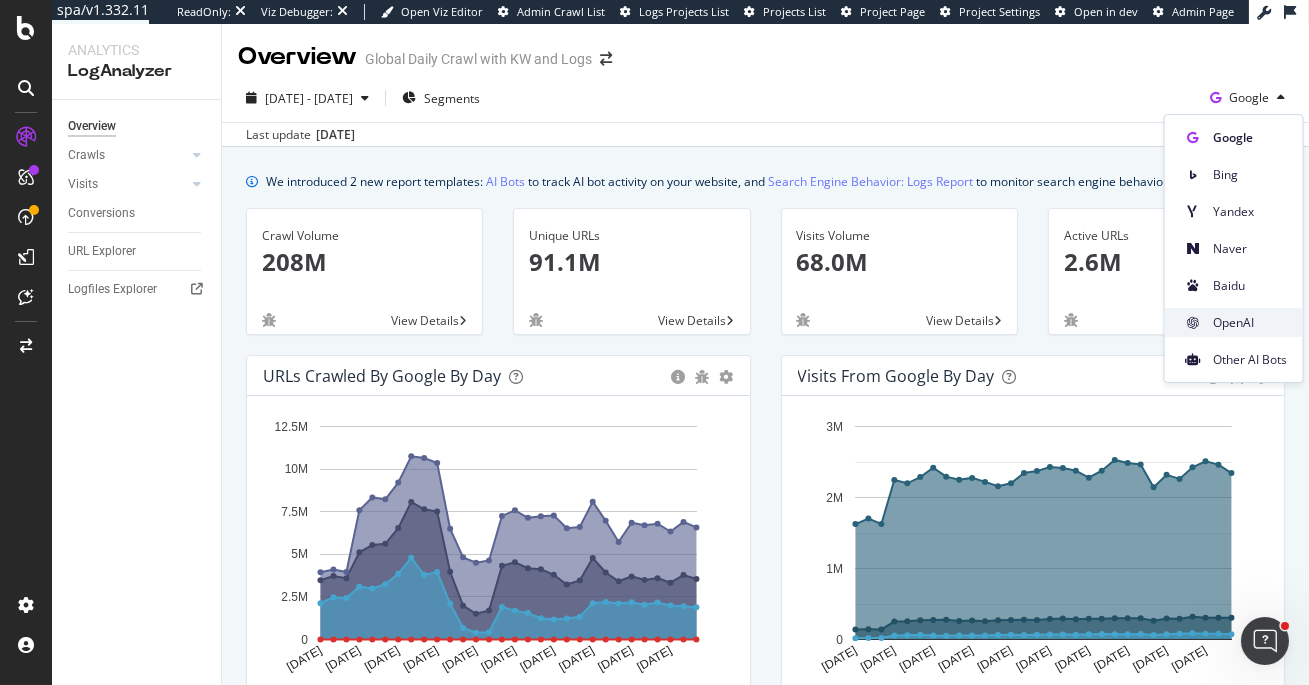 click on "OpenAI" at bounding box center [1250, 323] 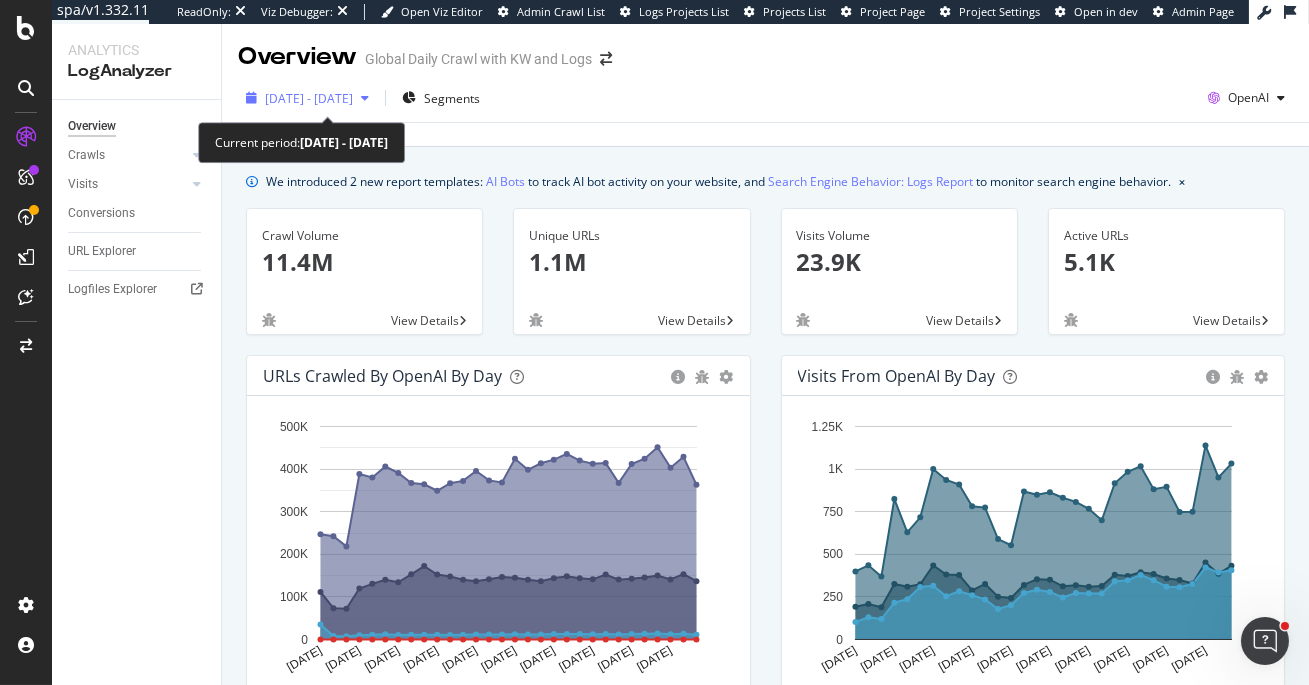 click on "2025 Jun. 10th - Jul. 9th" at bounding box center (309, 98) 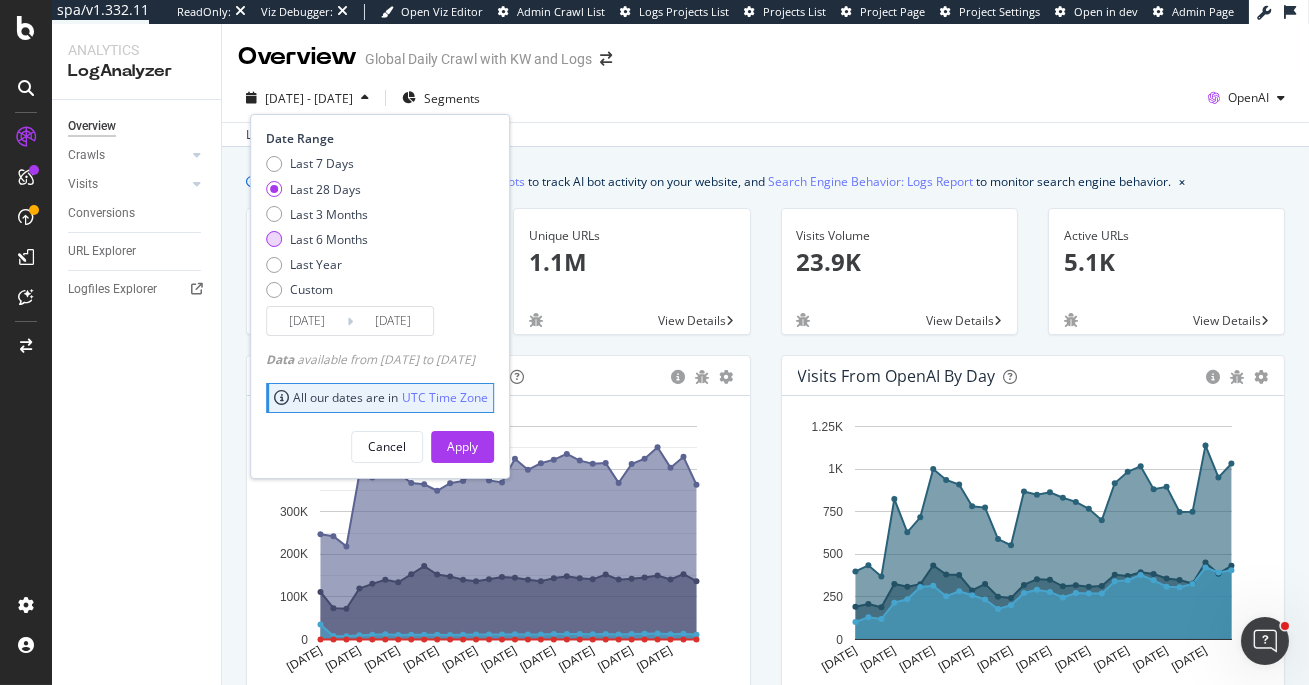 click on "Last 6 Months" at bounding box center [329, 239] 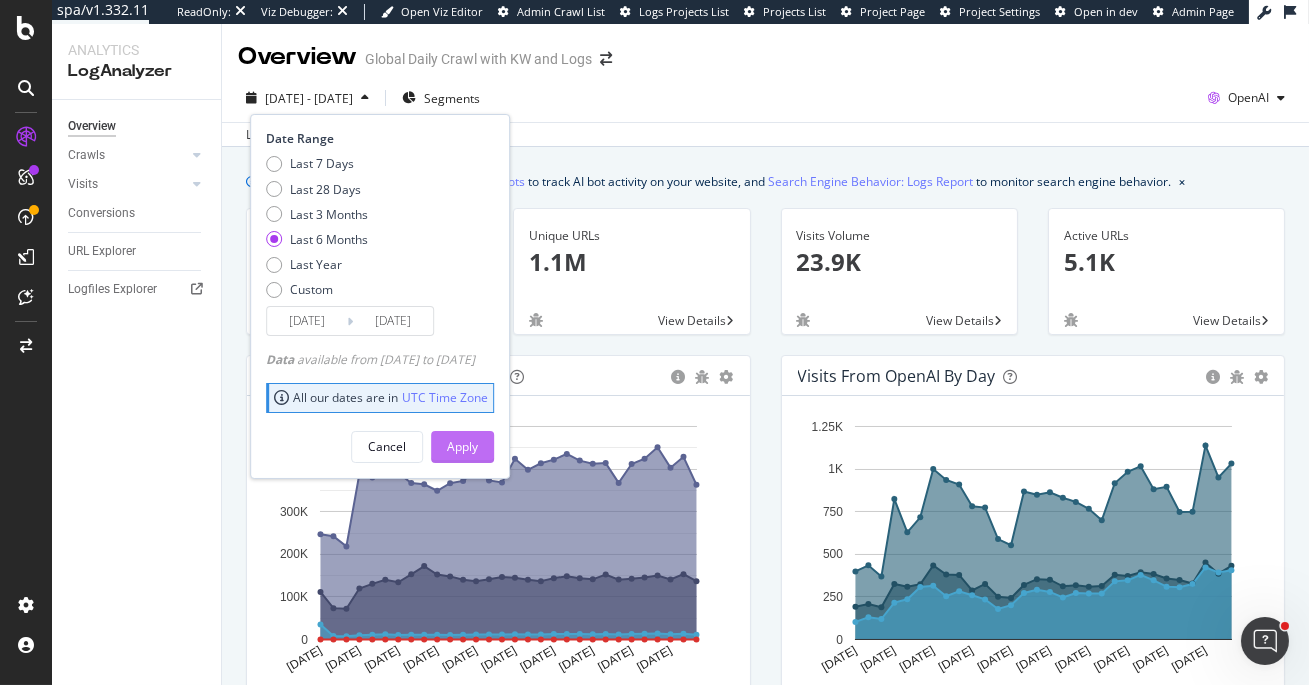 click on "Apply" at bounding box center (462, 447) 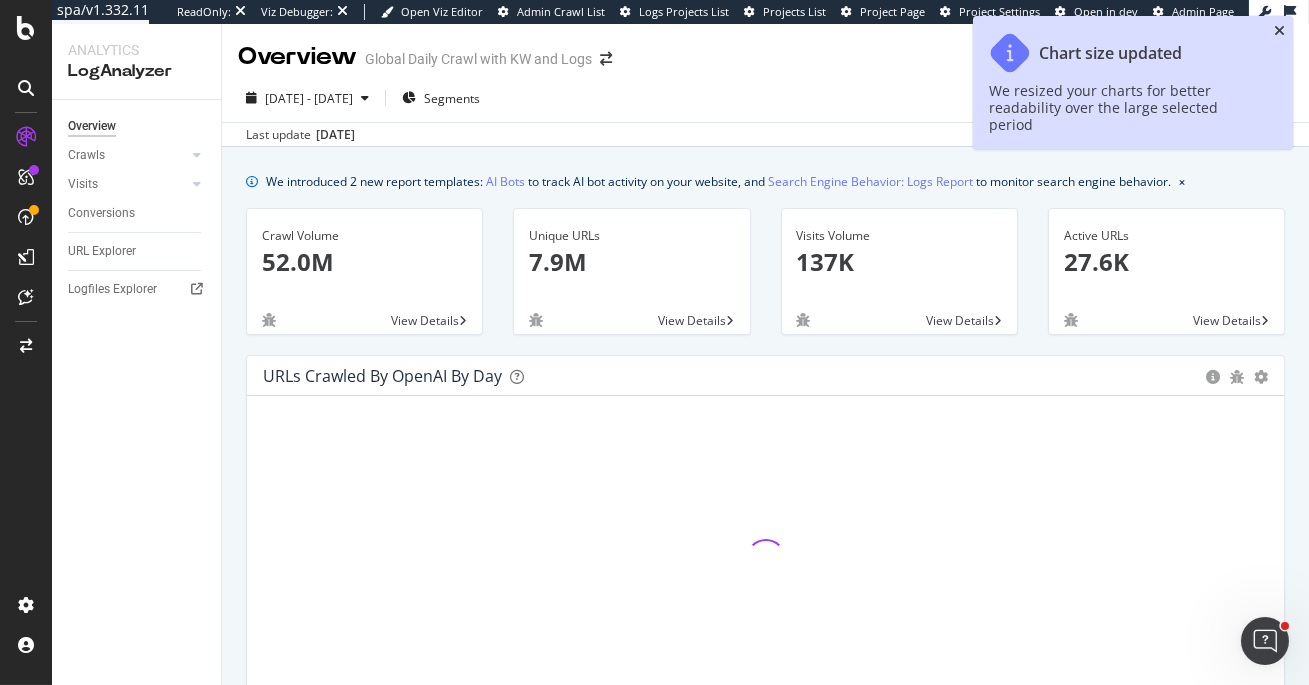 click at bounding box center [1279, 31] 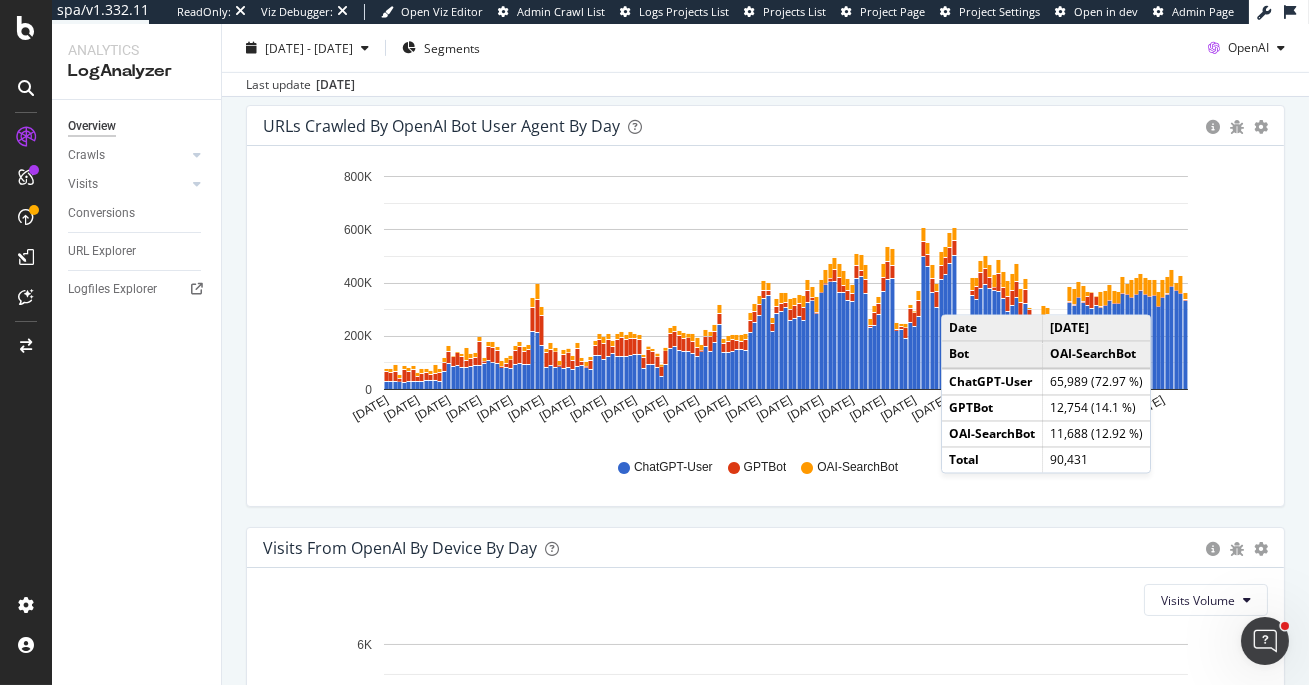 scroll, scrollTop: 1935, scrollLeft: 0, axis: vertical 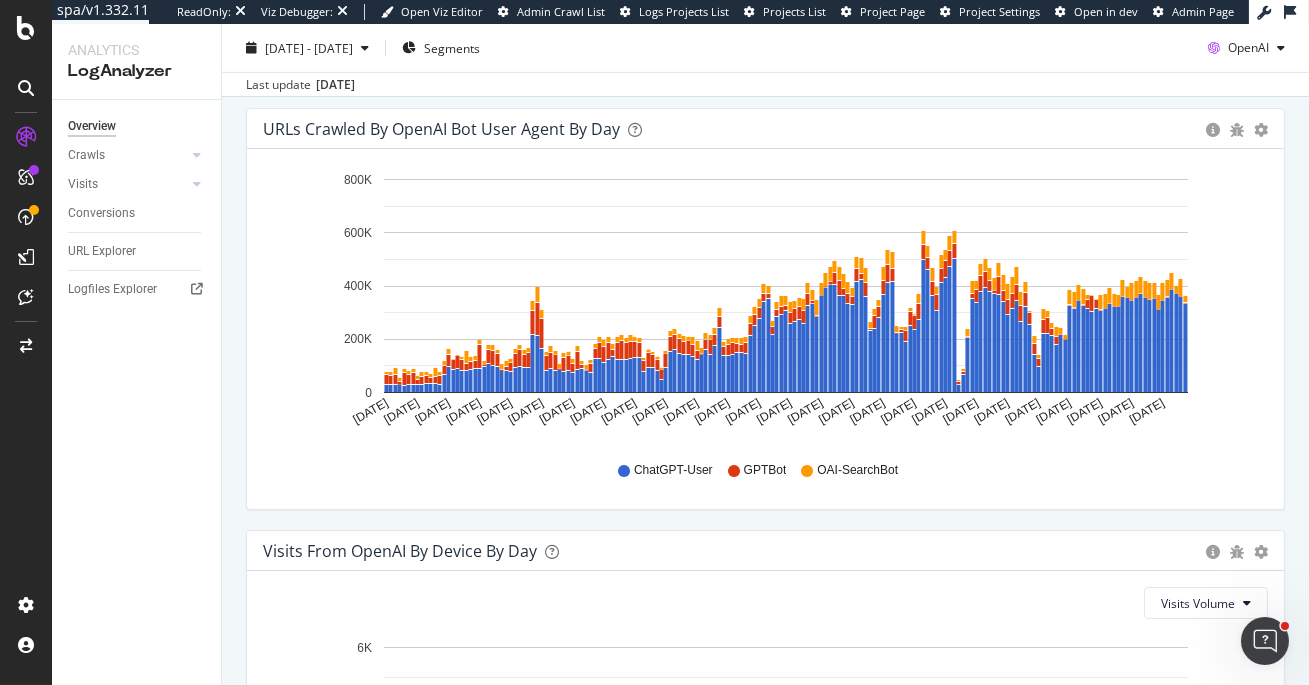 click on "Timeline (by Value) Timeline (by Percentage) Table" at bounding box center [1261, 129] 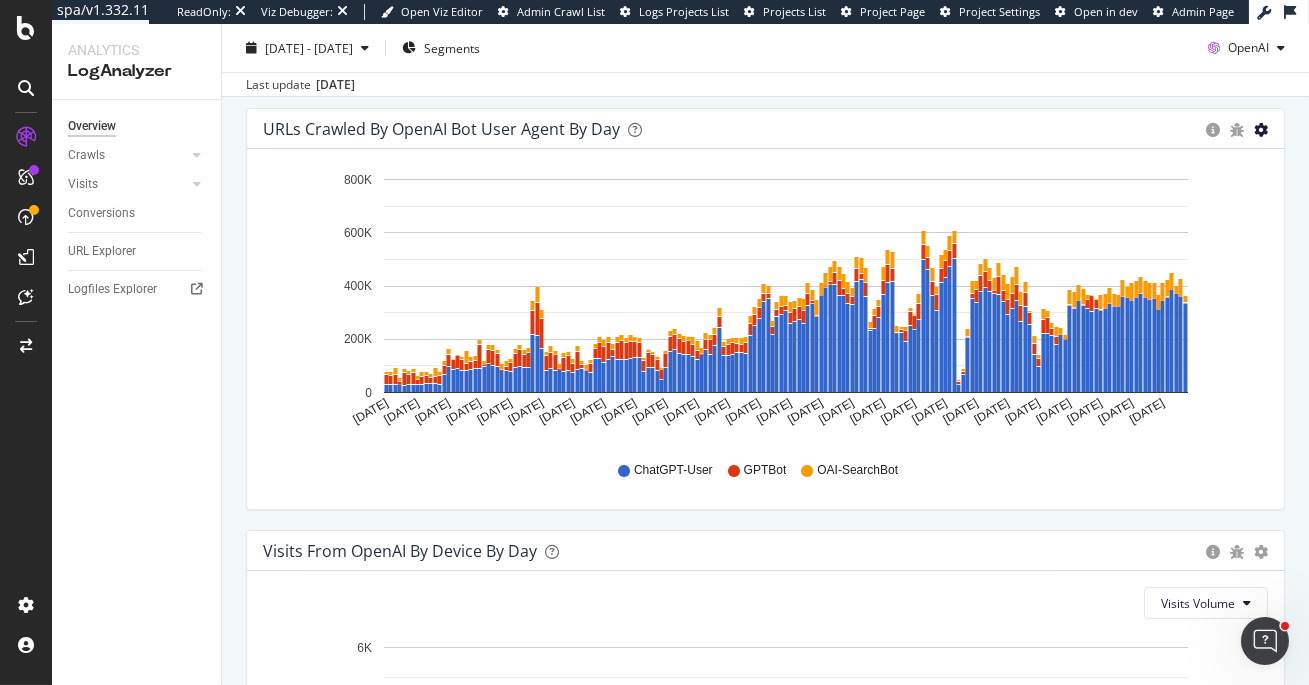 click at bounding box center [1261, -1558] 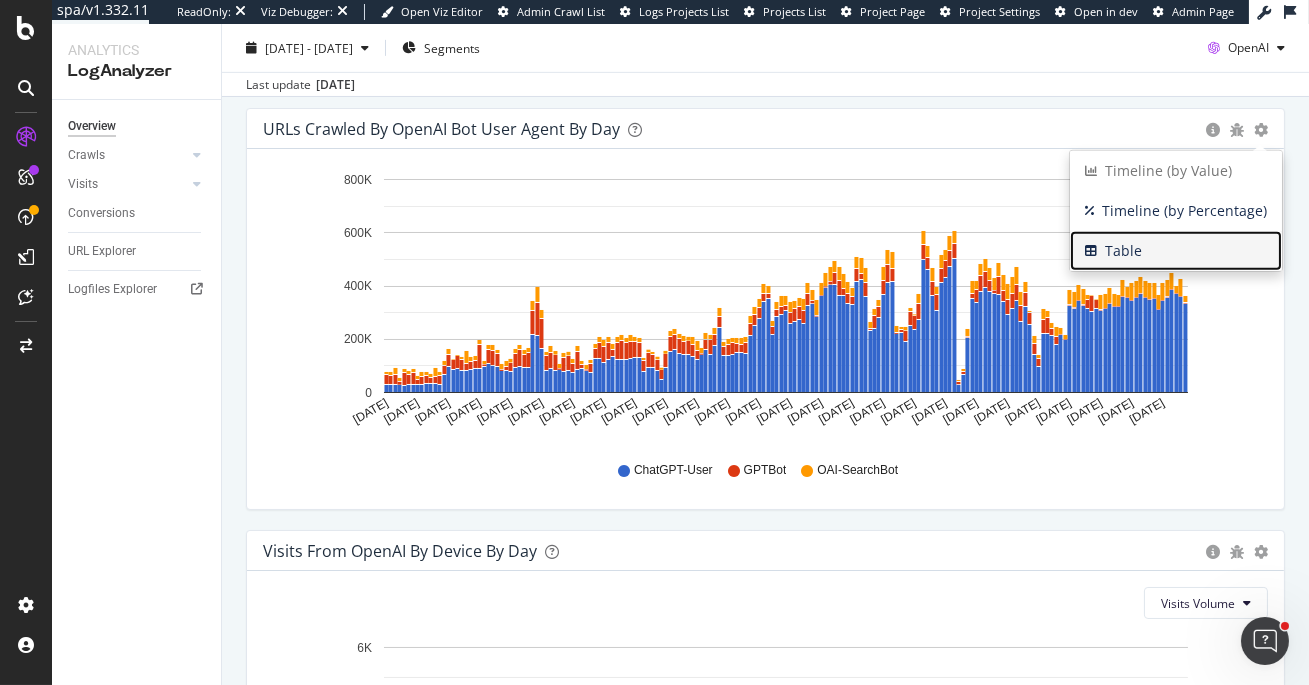 click on "Table" at bounding box center (1176, 251) 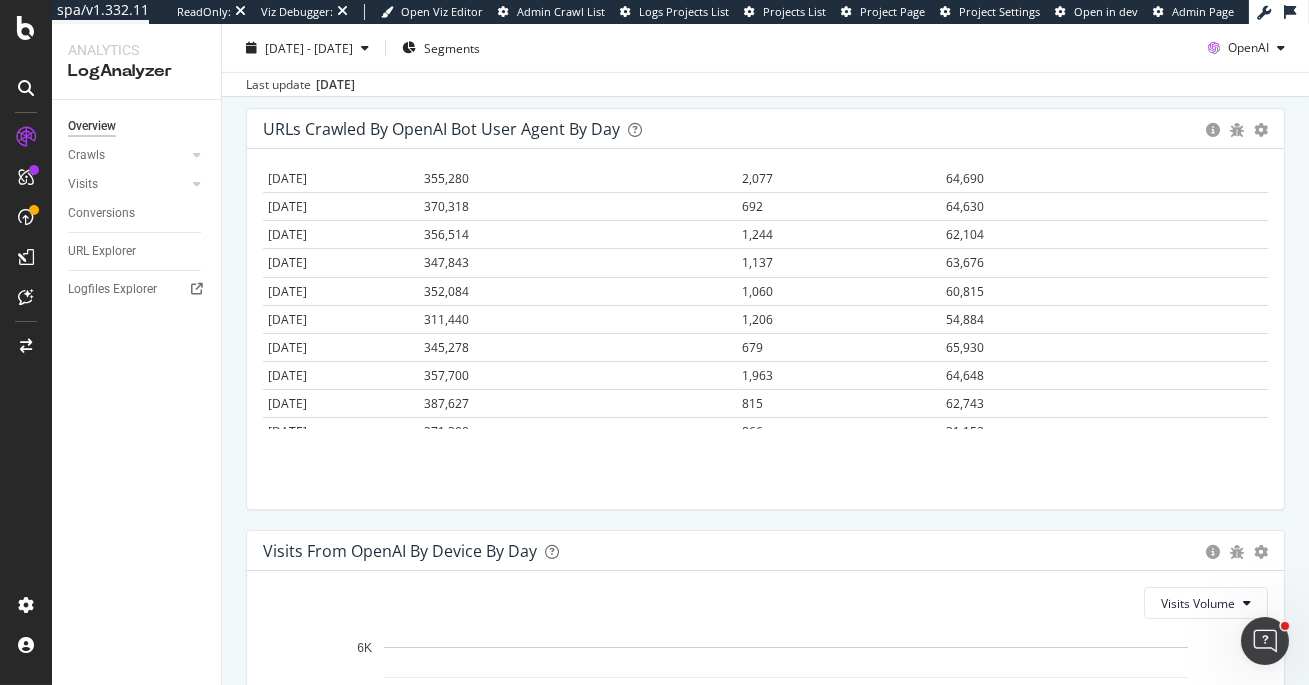scroll, scrollTop: 4856, scrollLeft: 0, axis: vertical 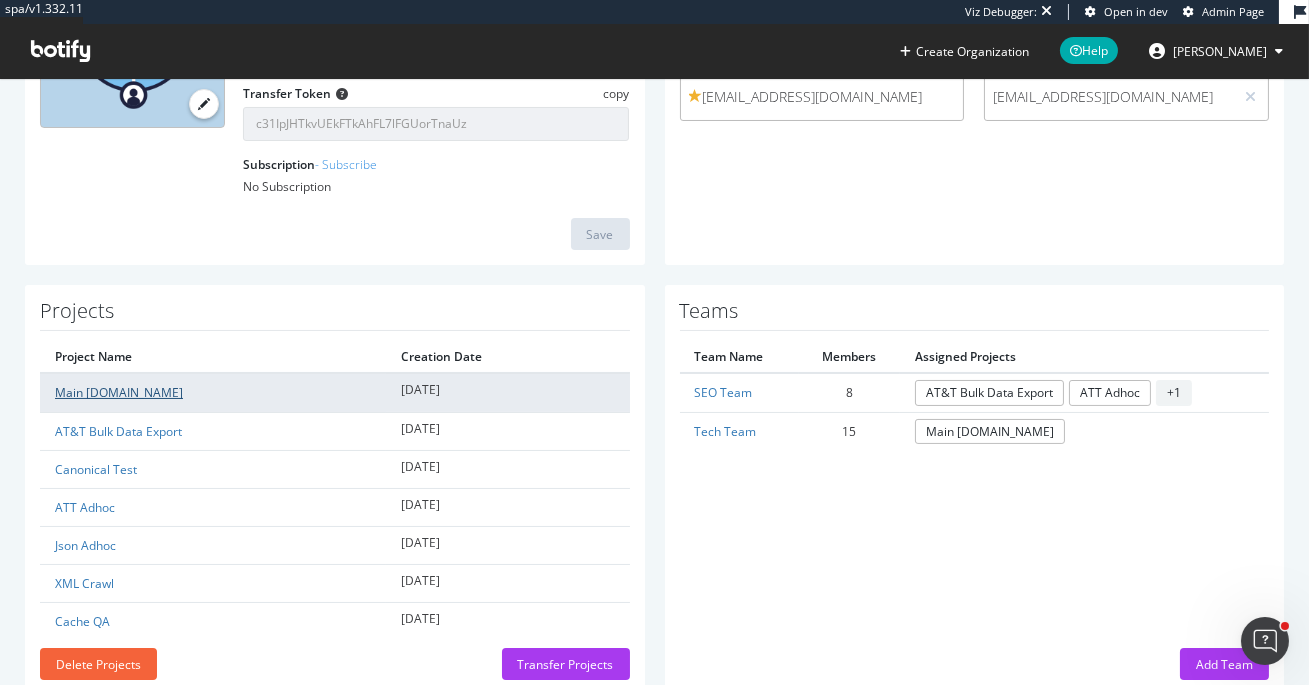click on "Main [DOMAIN_NAME]" at bounding box center [119, 392] 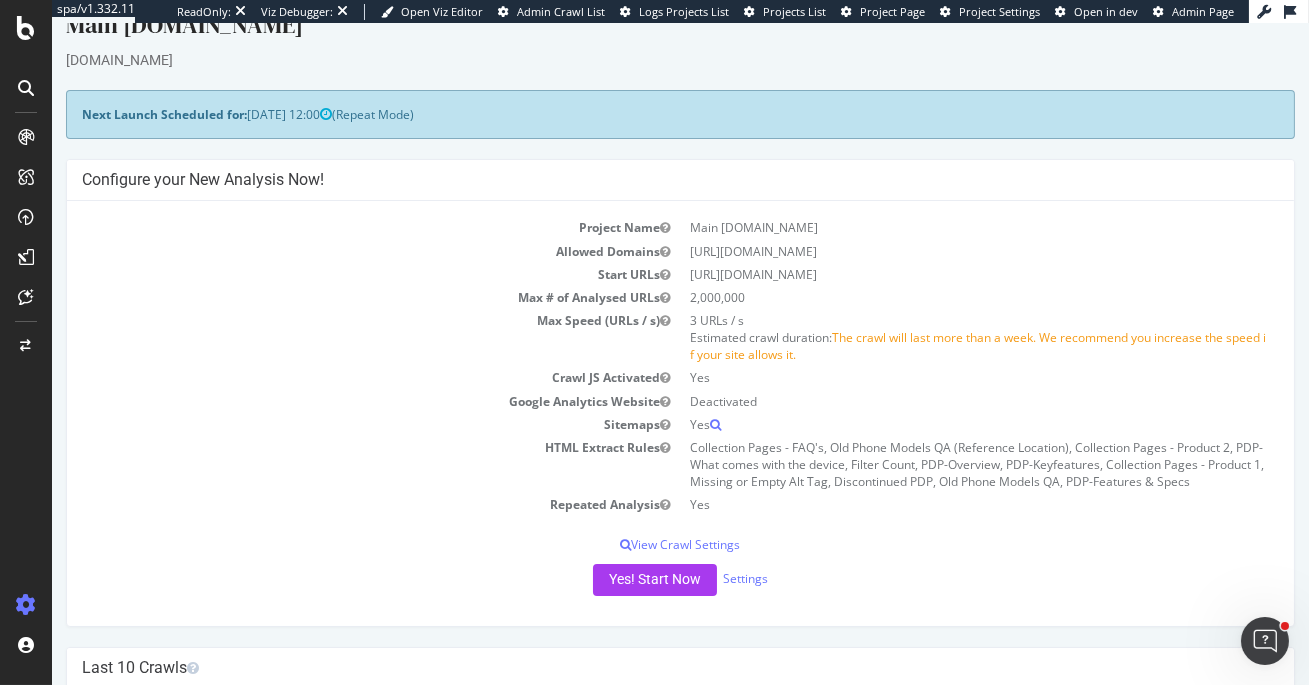 scroll, scrollTop: 40, scrollLeft: 0, axis: vertical 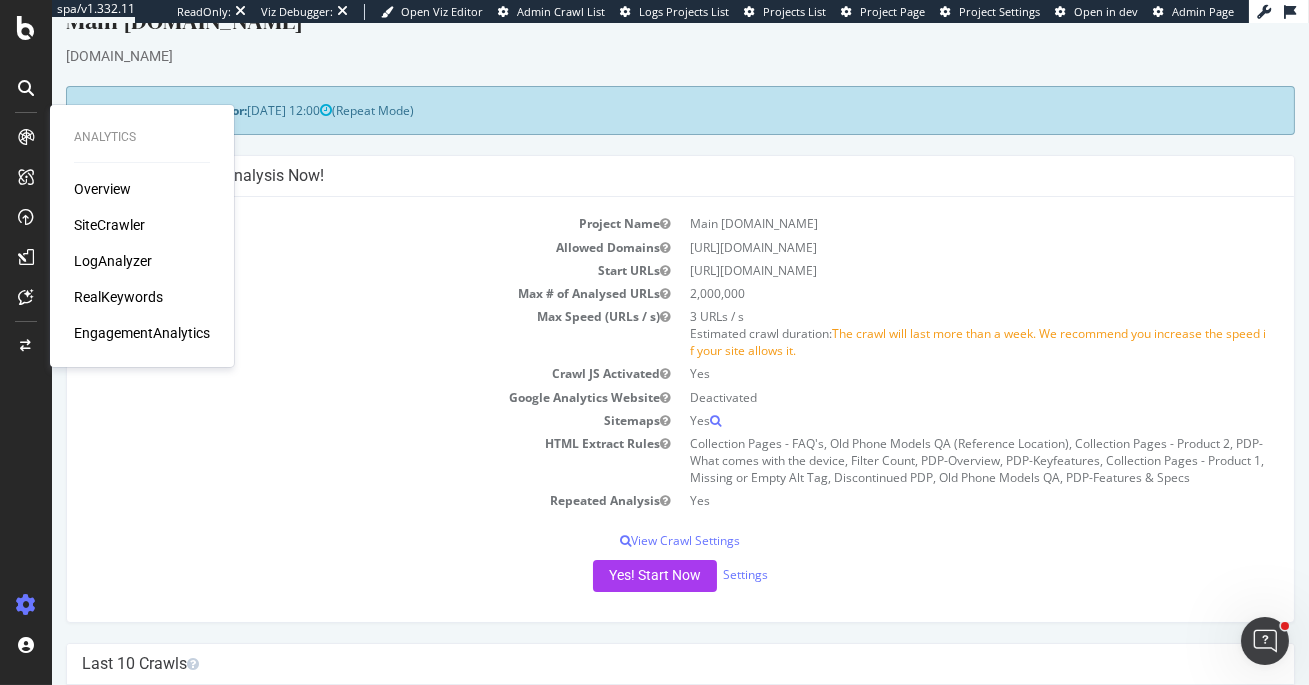 click on "LogAnalyzer" at bounding box center (113, 261) 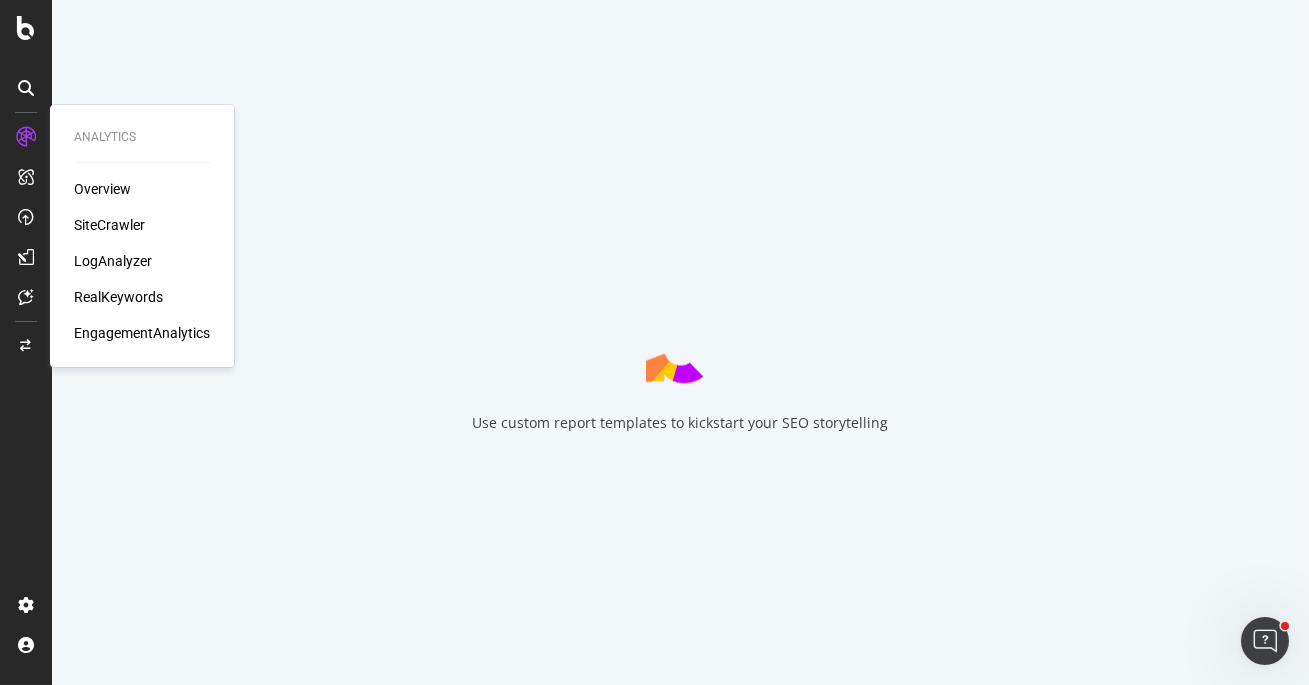 scroll, scrollTop: 0, scrollLeft: 0, axis: both 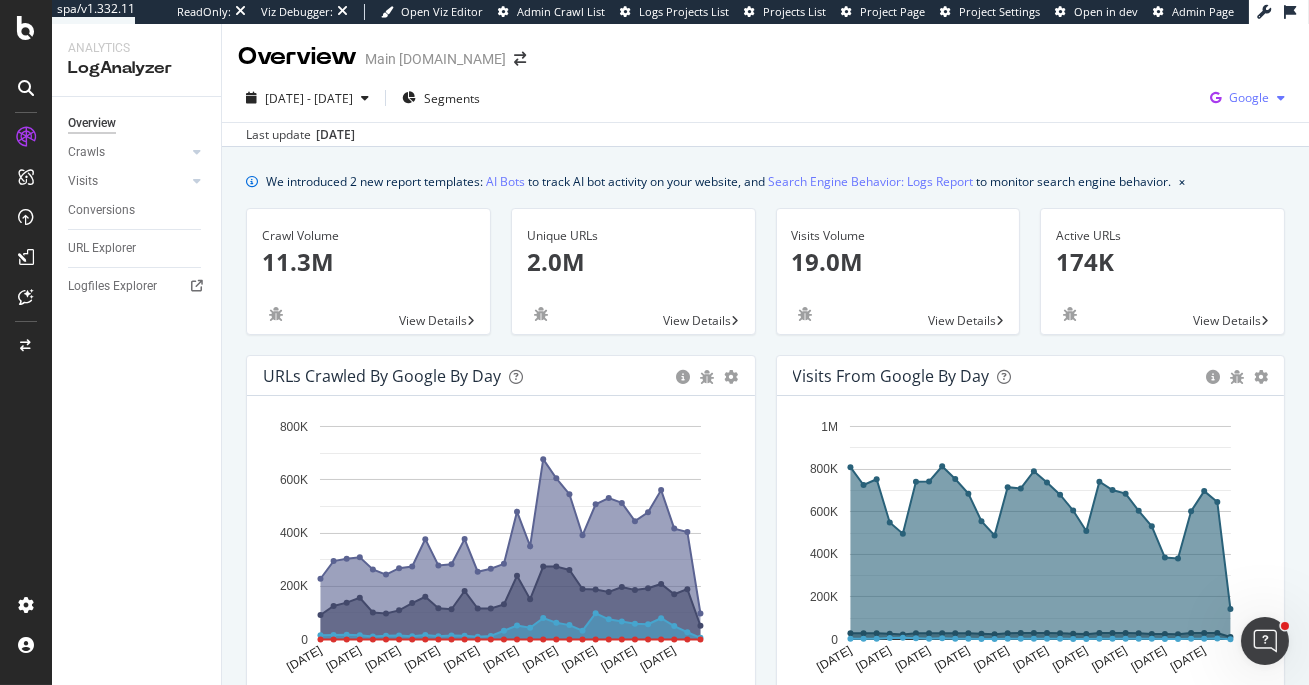 click at bounding box center (1215, 98) 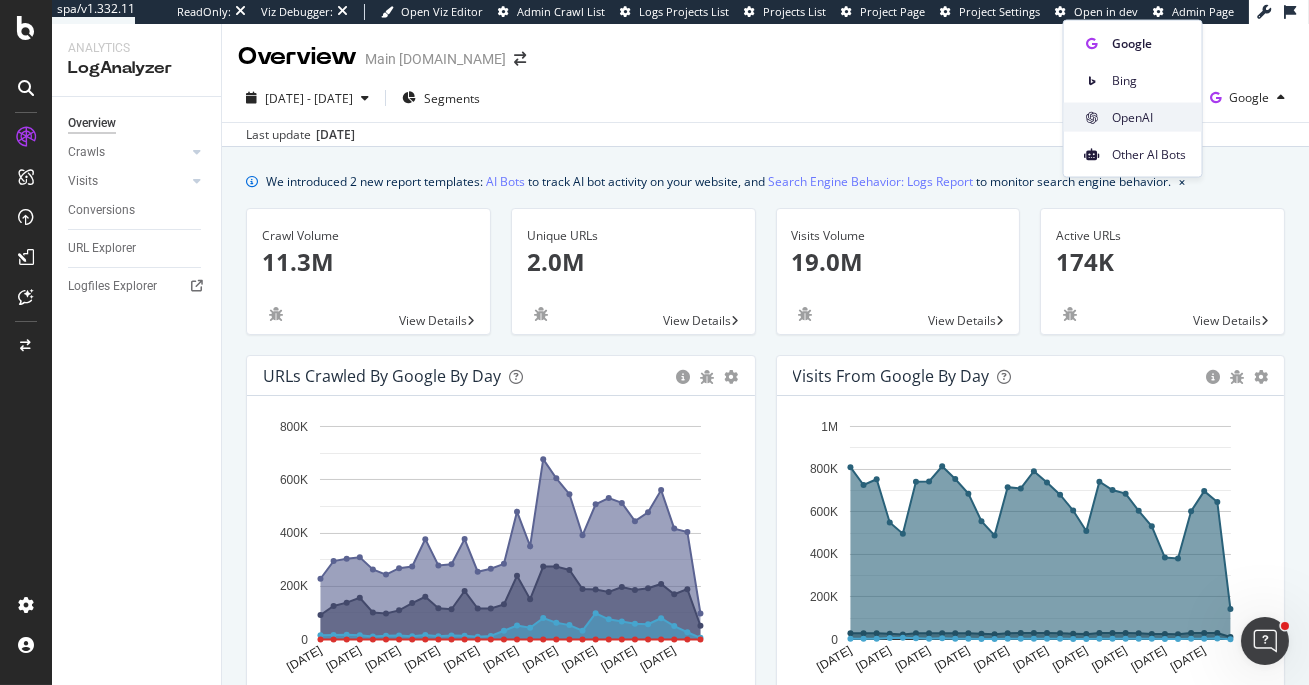 click on "OpenAI" at bounding box center [1149, 117] 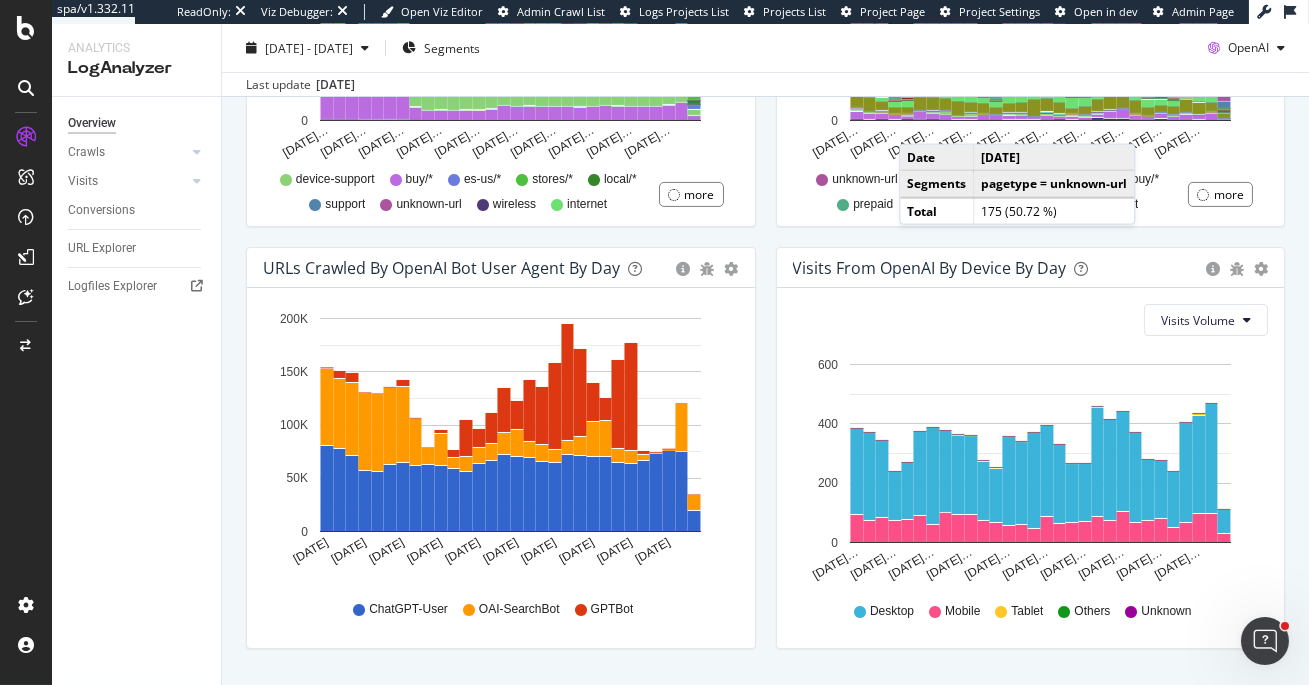 scroll, scrollTop: 962, scrollLeft: 0, axis: vertical 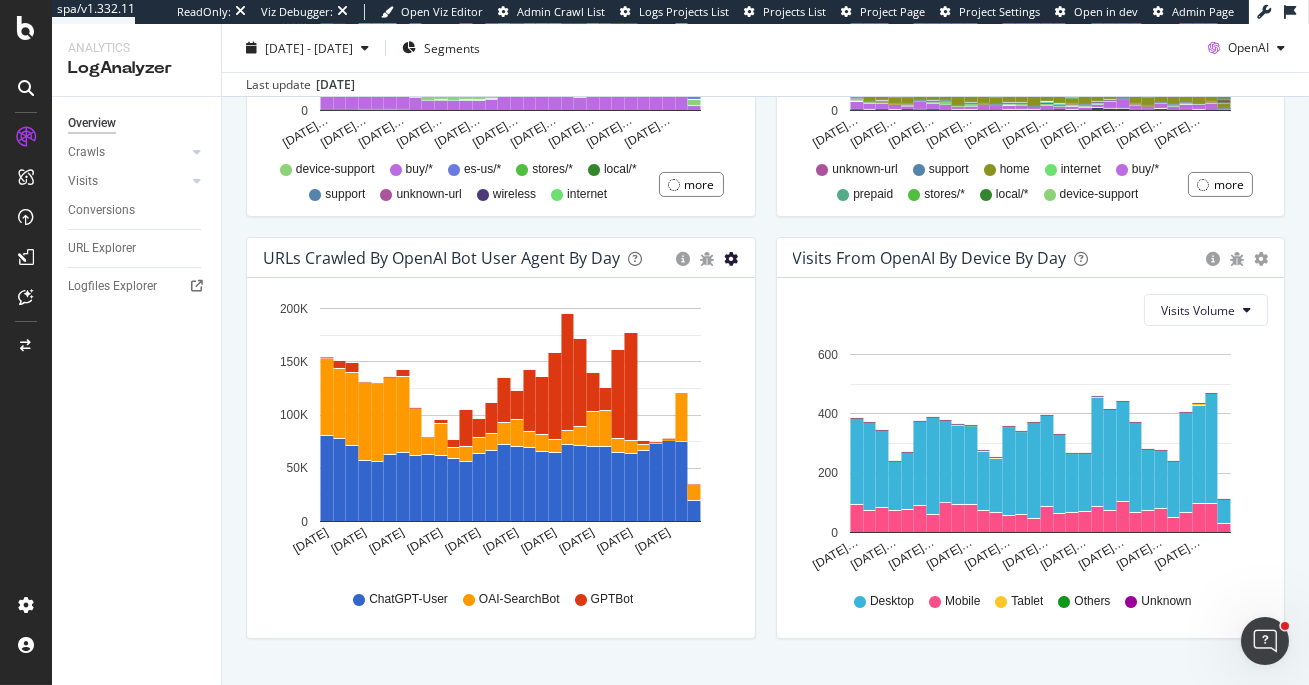 click at bounding box center (732, -585) 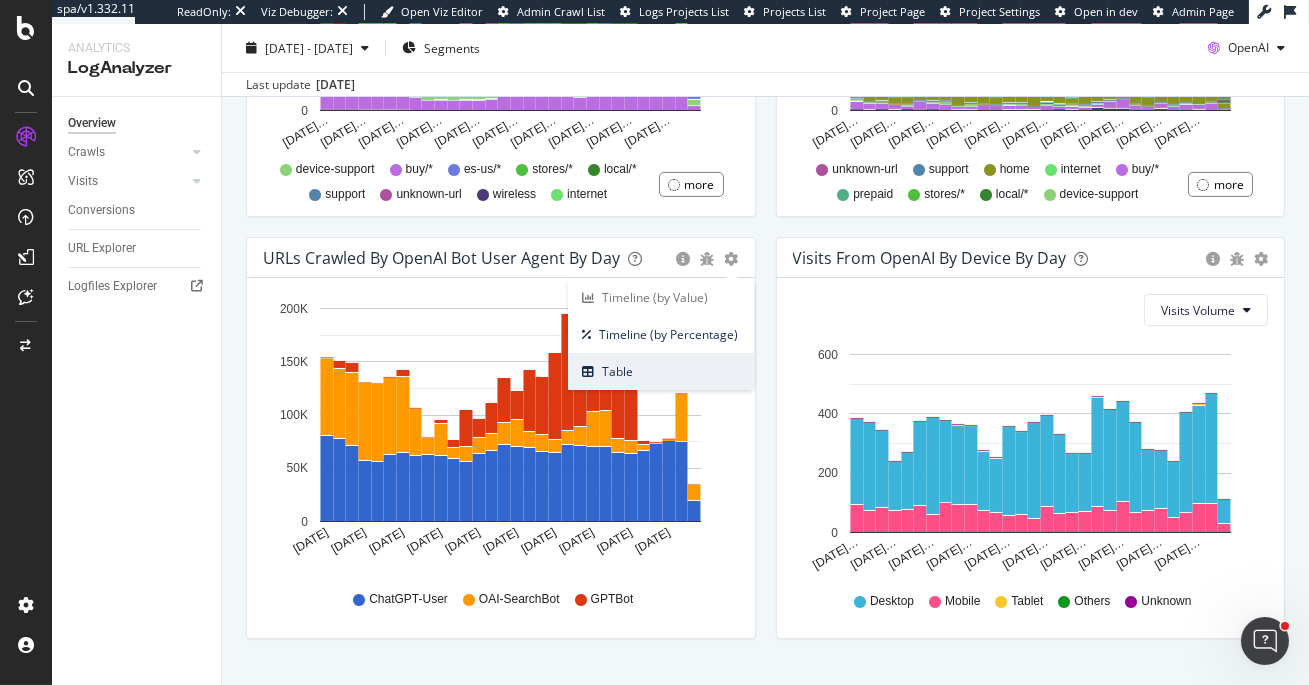 click on "Table" at bounding box center [661, 371] 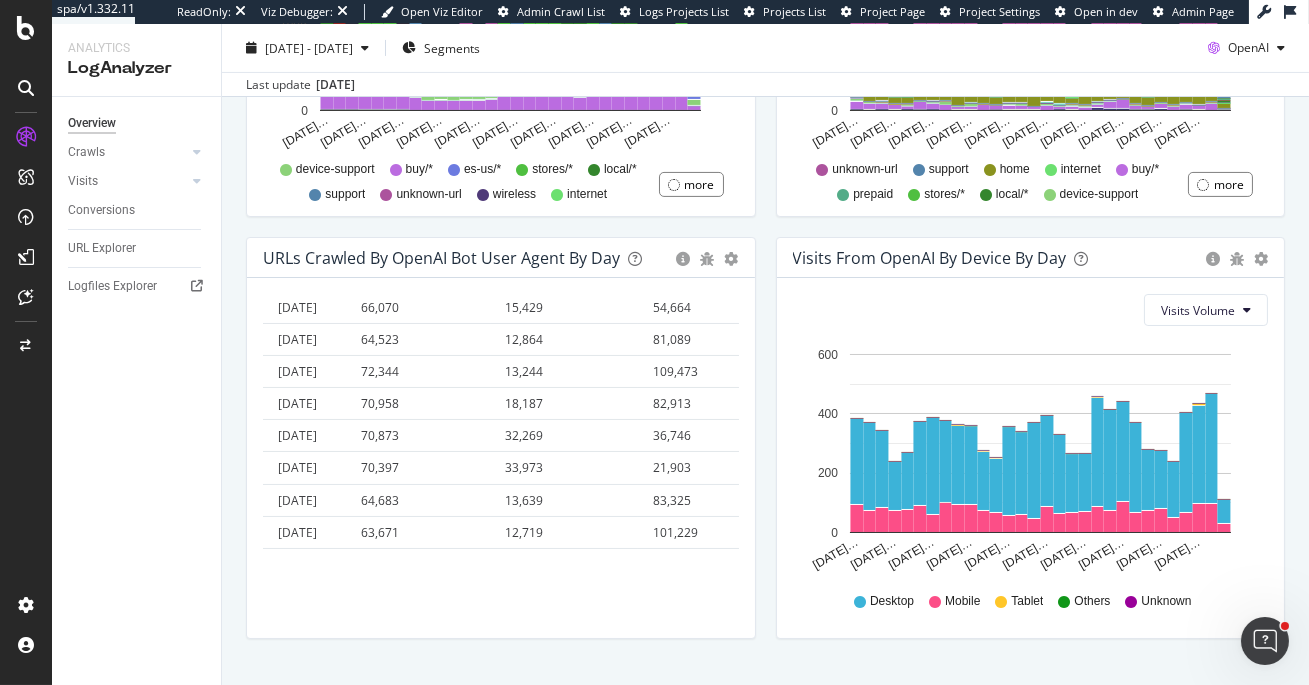 scroll, scrollTop: 744, scrollLeft: 0, axis: vertical 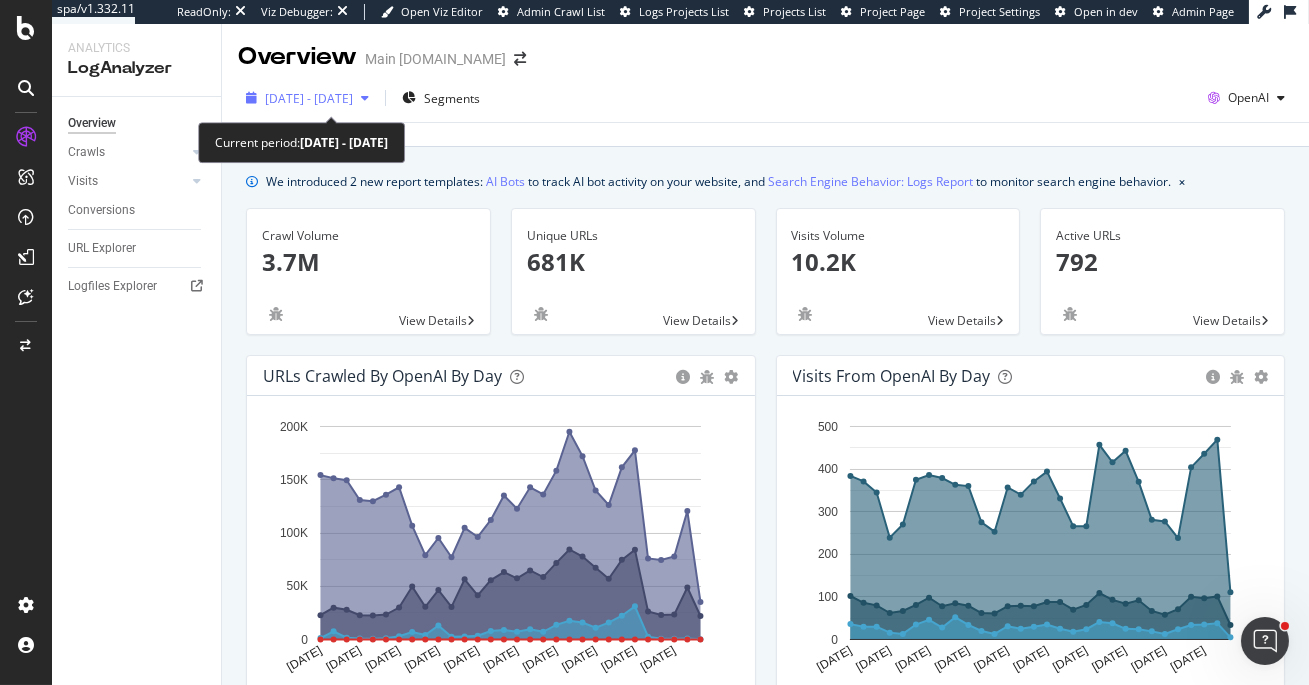 click on "[DATE] - [DATE]" at bounding box center (309, 98) 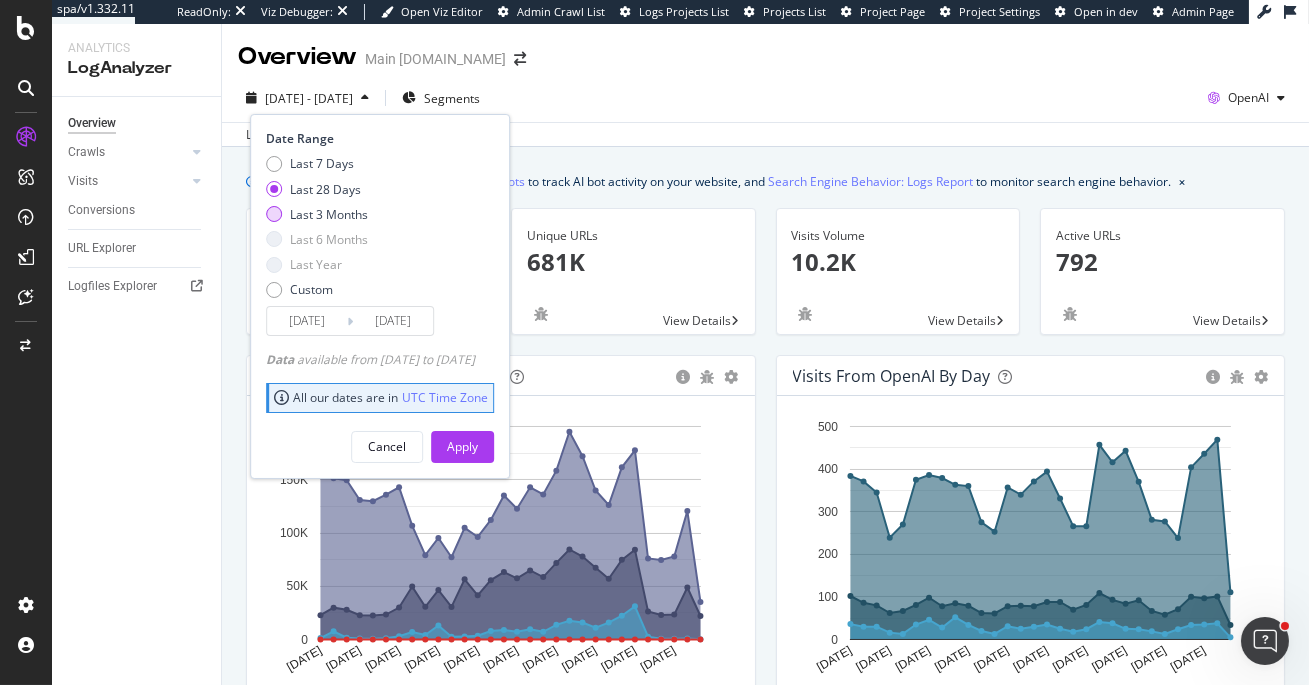 click on "Last 3 Months" at bounding box center (329, 214) 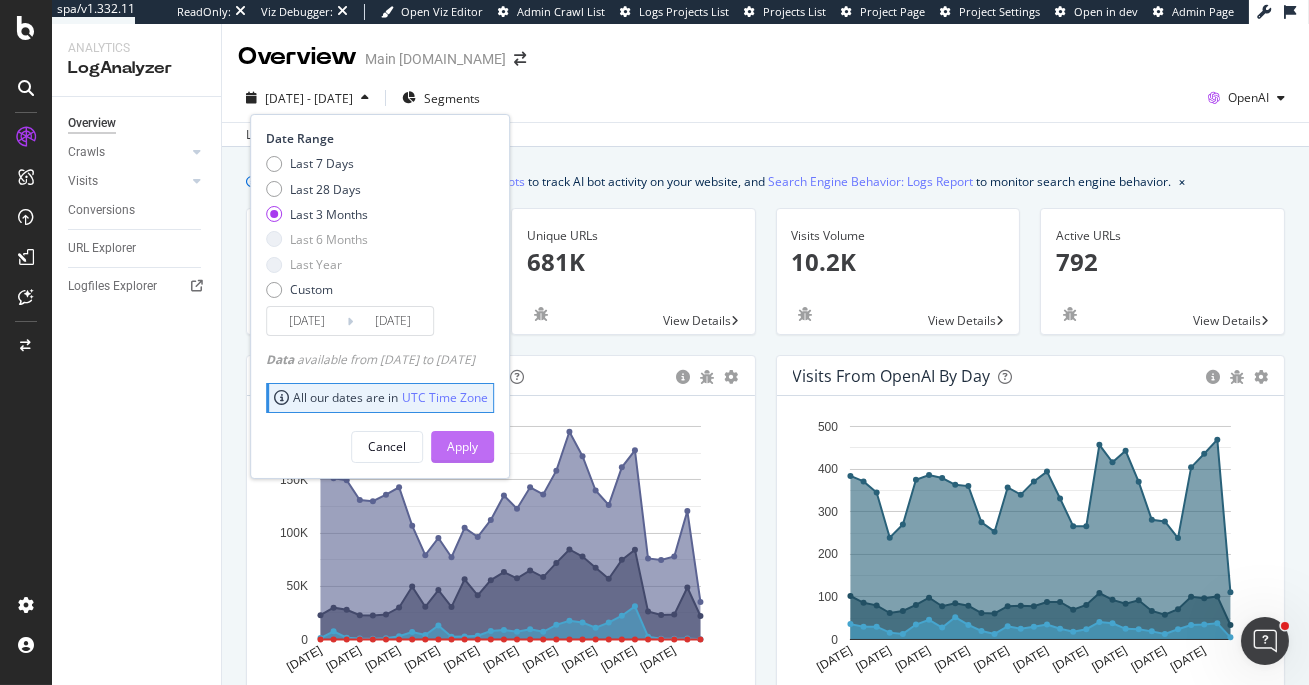 click on "Apply" at bounding box center [462, 446] 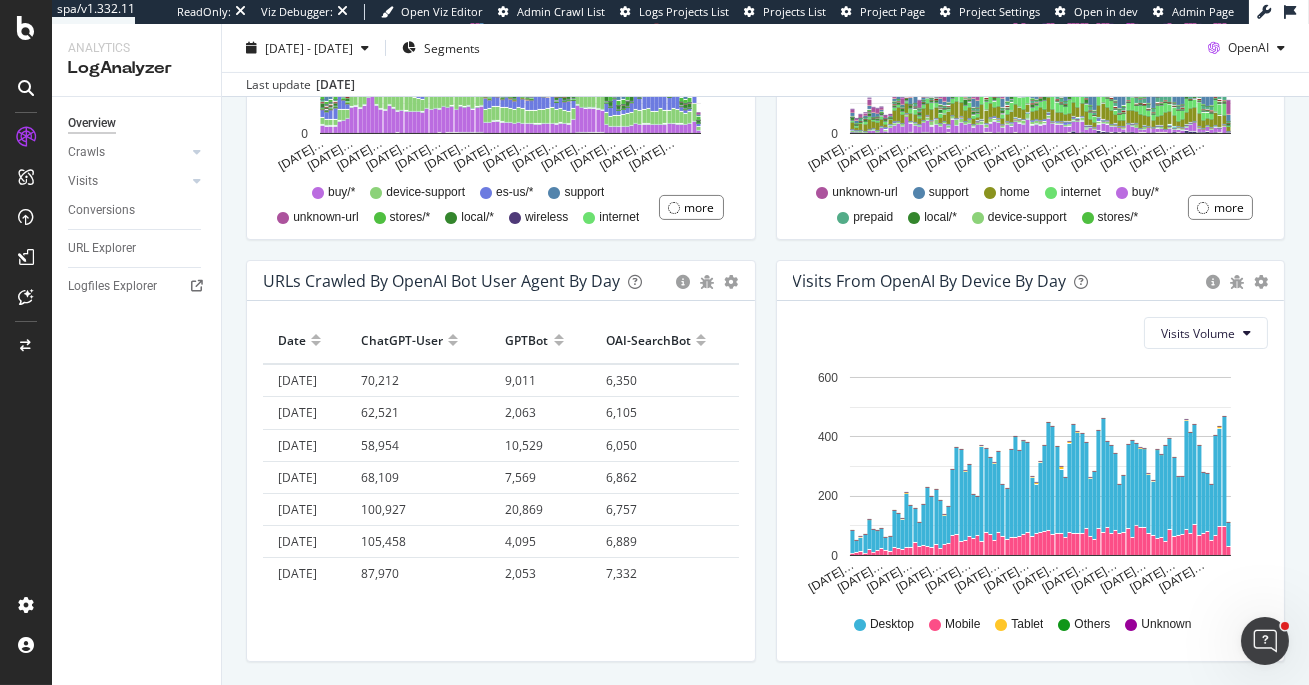 scroll, scrollTop: 1005, scrollLeft: 0, axis: vertical 